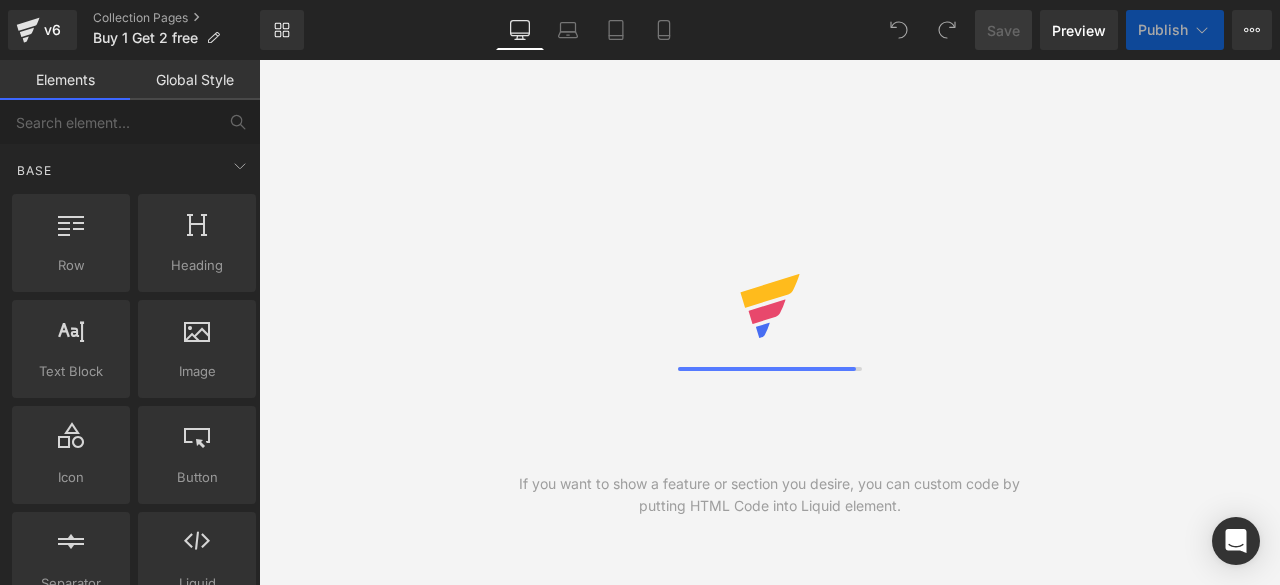 scroll, scrollTop: 0, scrollLeft: 0, axis: both 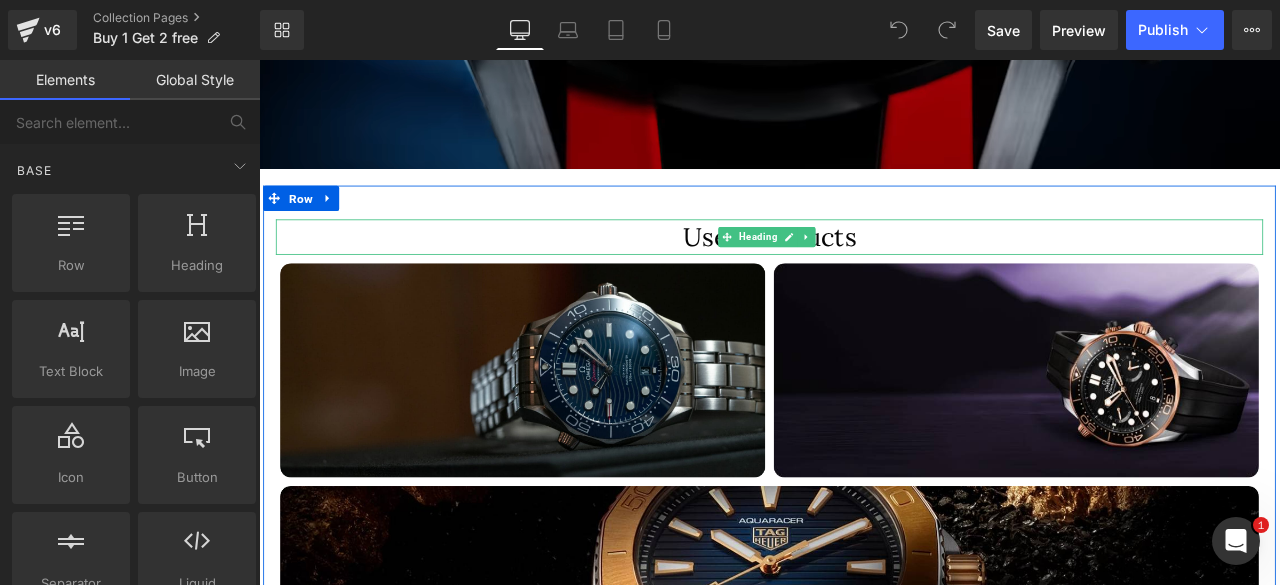 click on "Used Products" at bounding box center [864, 270] 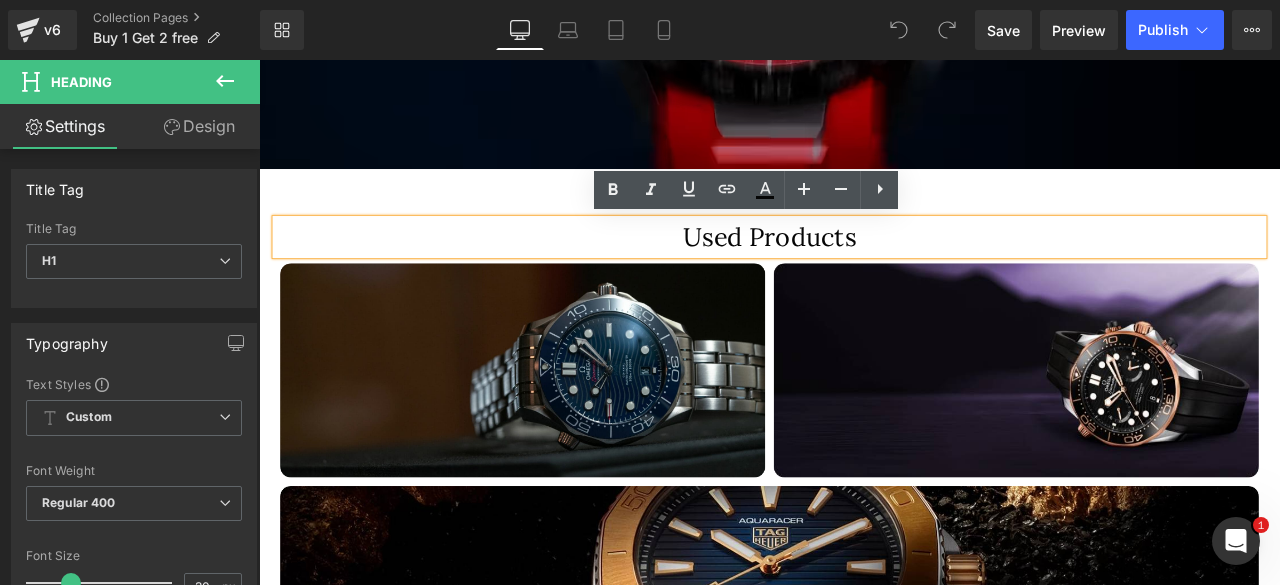 click on "Used Products" at bounding box center (864, 270) 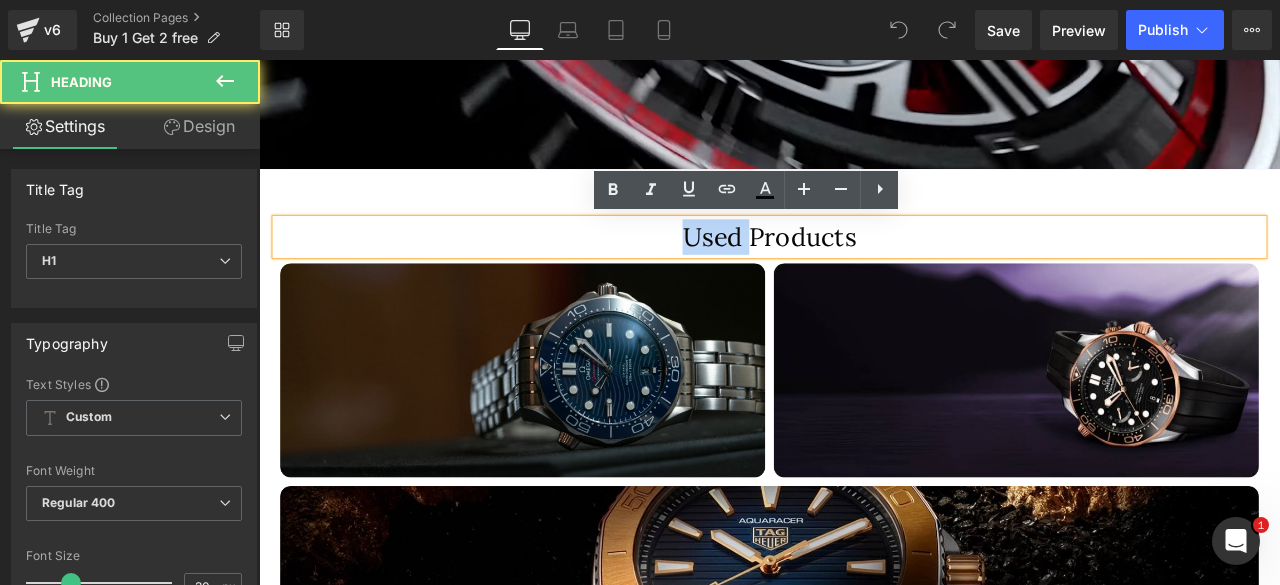 click on "Used Products" at bounding box center (864, 270) 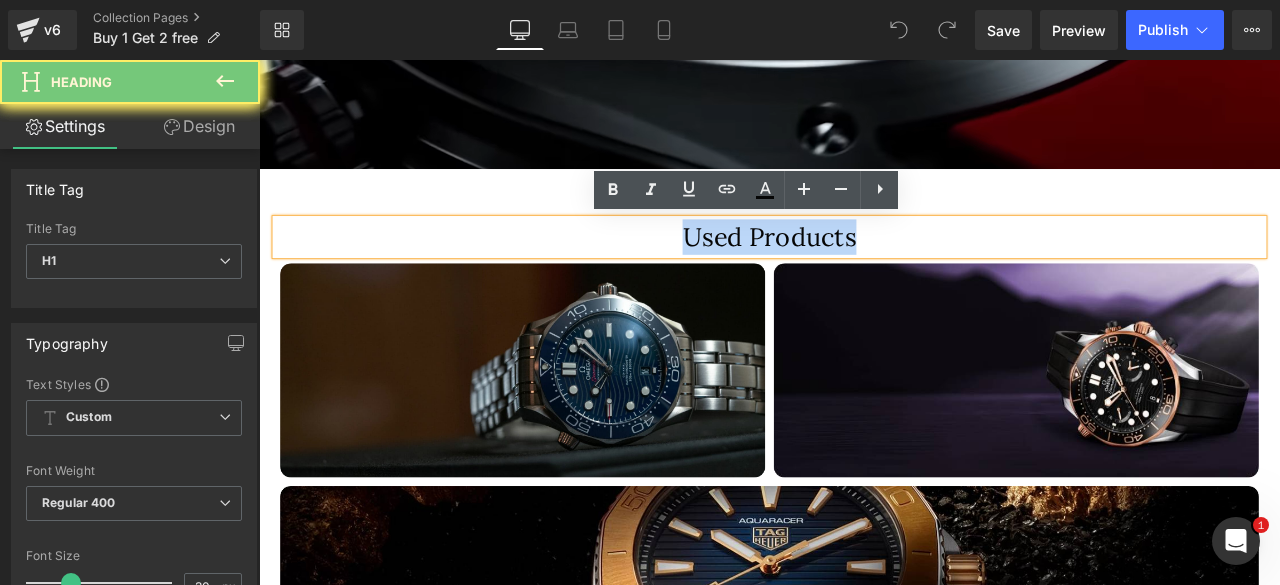 click on "Used Products" at bounding box center [864, 270] 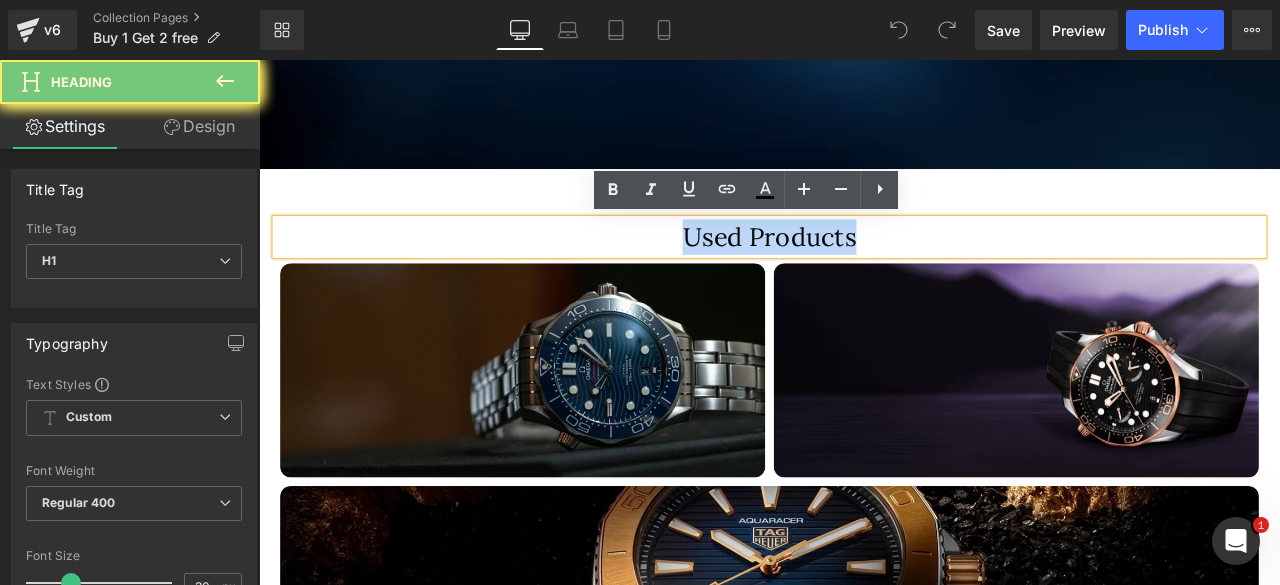 type 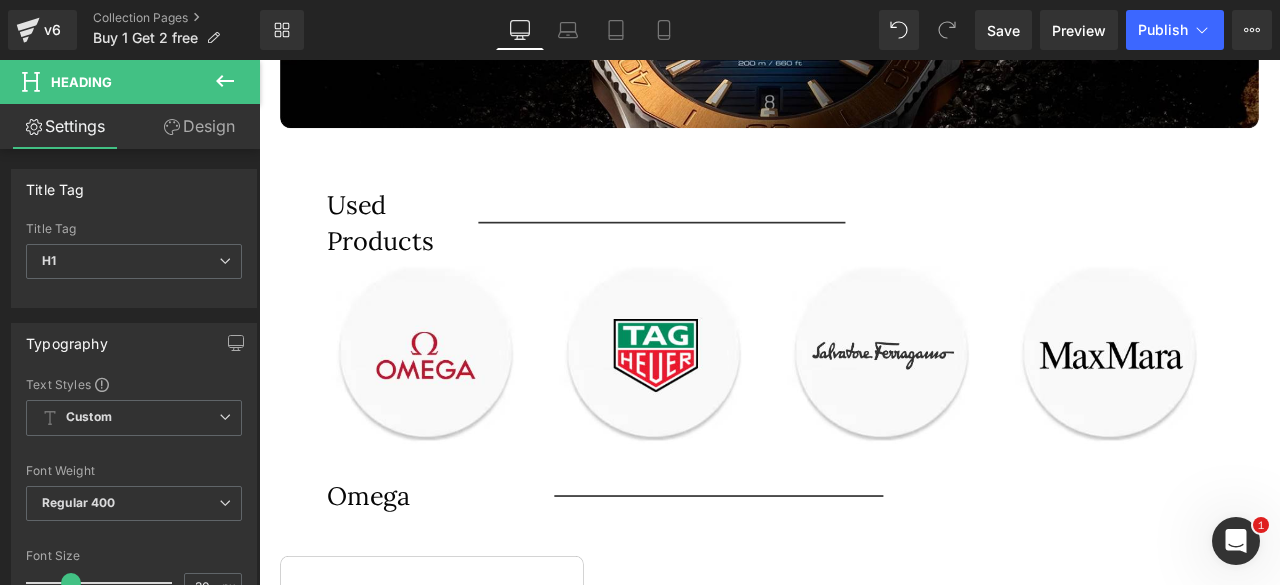 scroll, scrollTop: 1303, scrollLeft: 0, axis: vertical 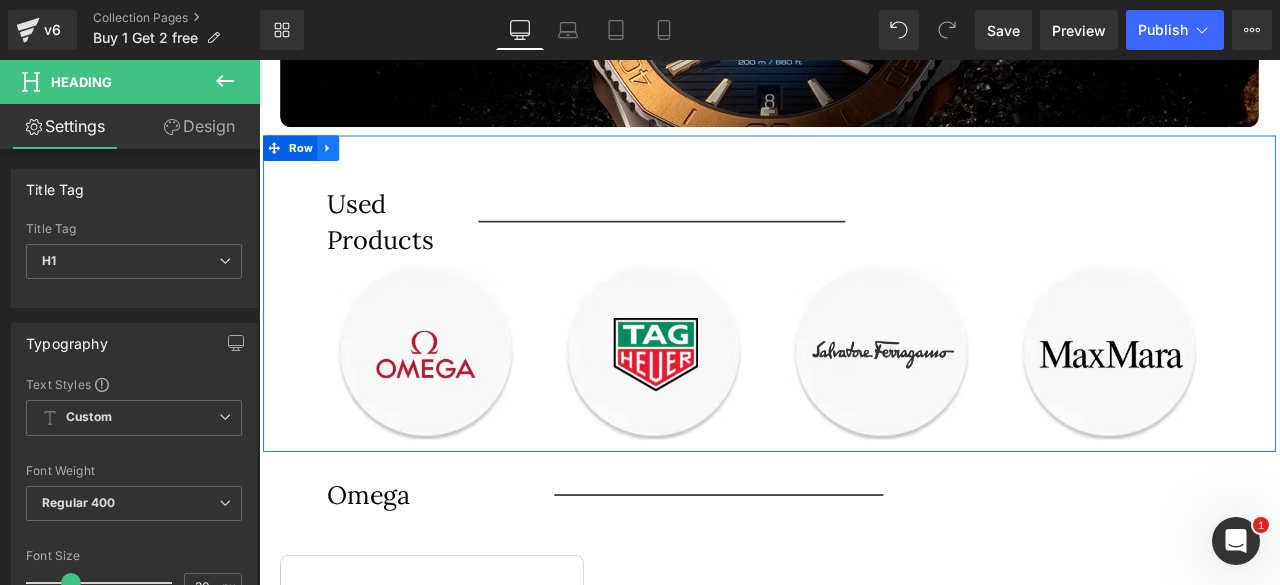 click 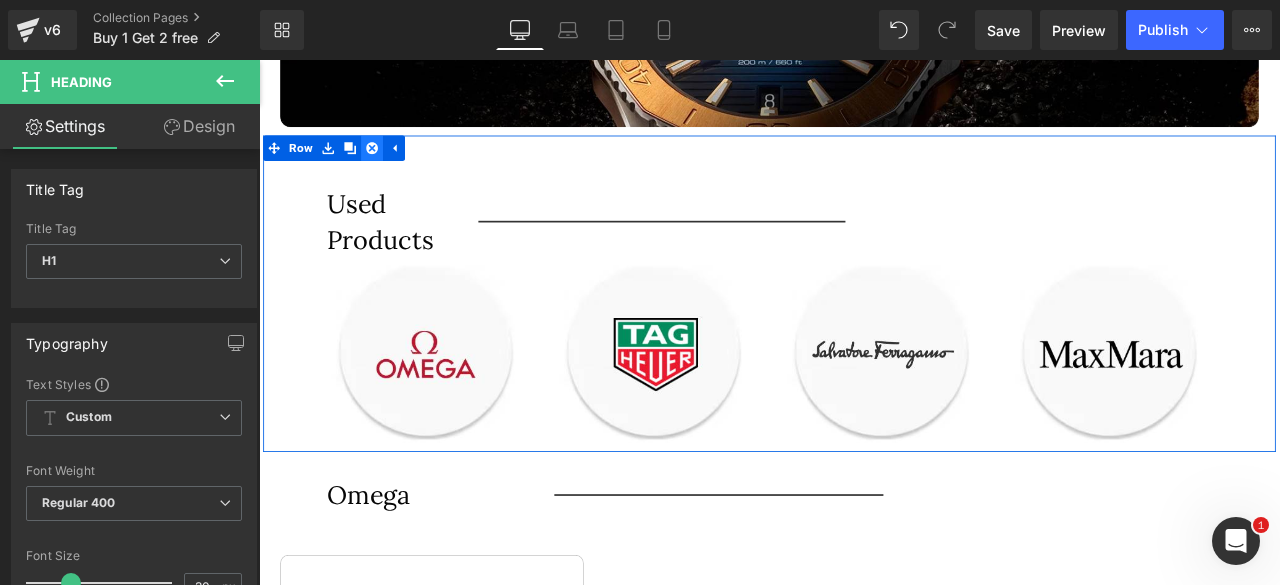 click 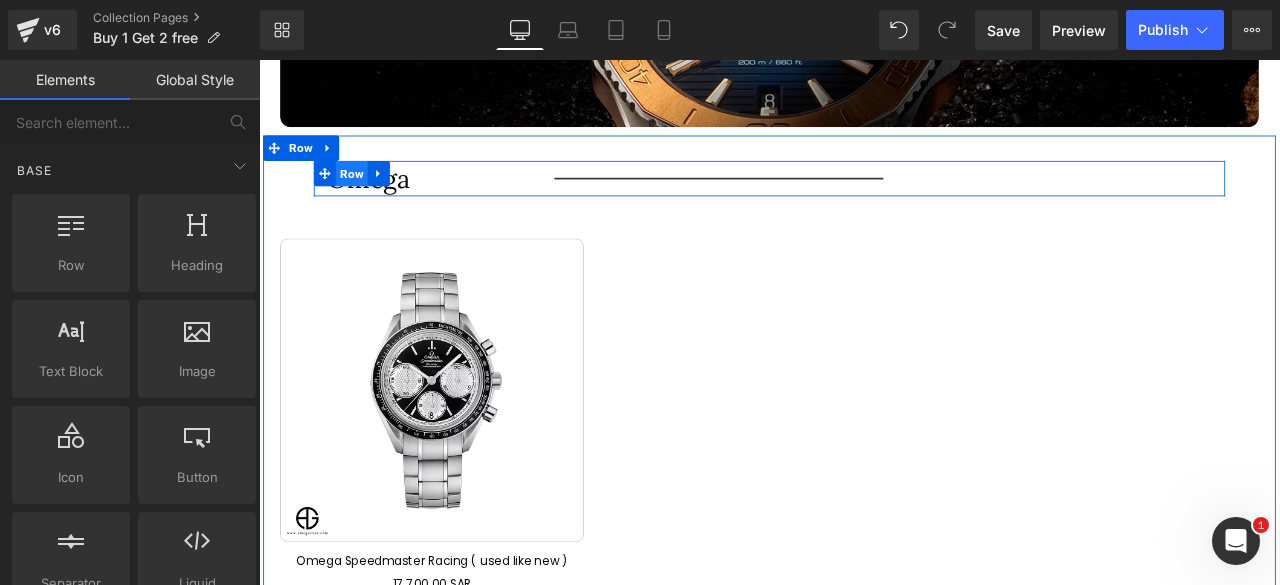 click on "Row" at bounding box center [369, 194] 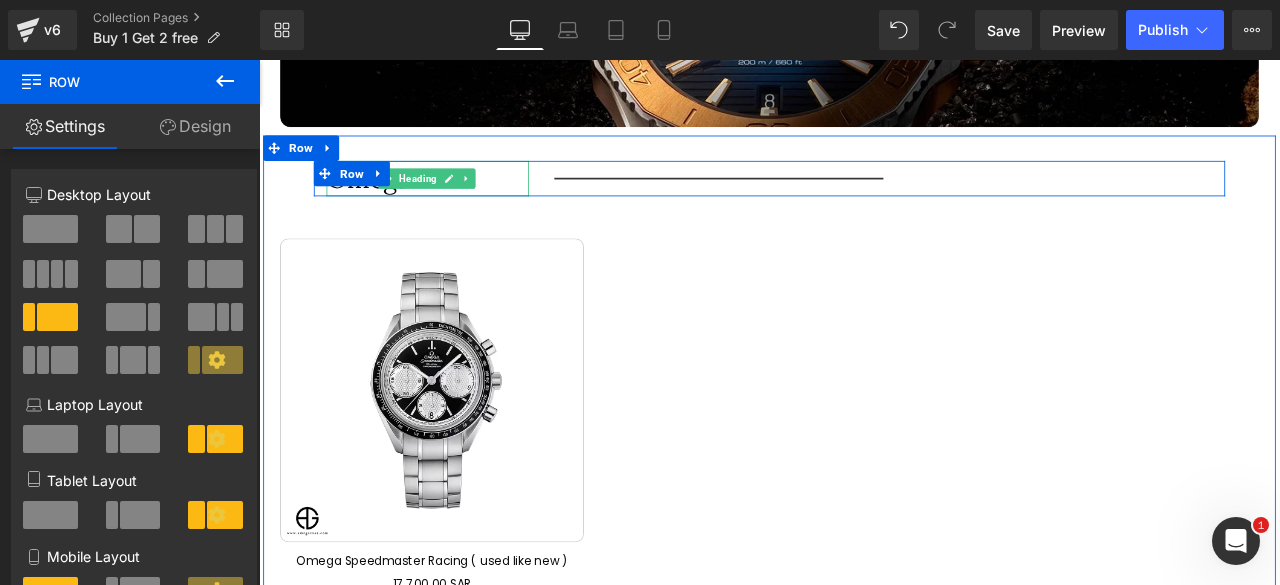 click on "Heading" at bounding box center [448, 200] 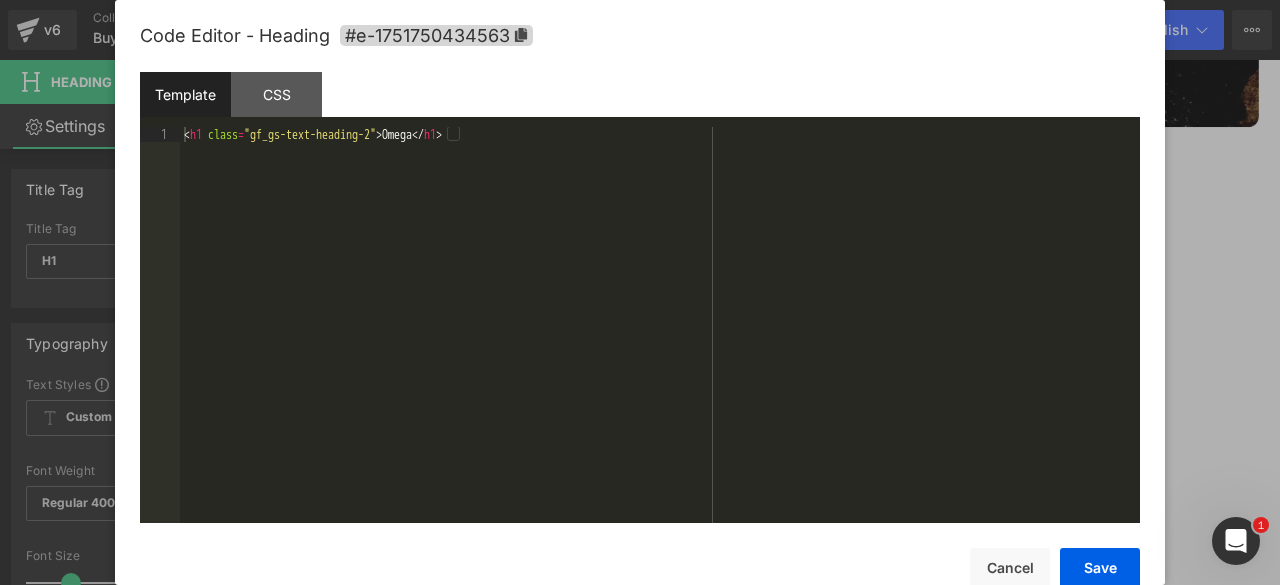 click on "Heading  You are previewing how the   will restyle your page. You can not edit Elements in Preset Preview Mode.  v6 Collection Pages Buy 1 Get 2 free Library Desktop Desktop Laptop Tablet Mobile Save Preview Publish Scheduled View Live Page View with current Template Save Template to Library Schedule Publish  Optimize  Publish Settings Shortcuts  Your page can’t be published   You've reached the maximum number of published pages on your plan  (0/0).  You need to upgrade your plan or unpublish all your pages to get 1 publish slot.   Unpublish pages   Upgrade plan  Elements Global Style Base Row  rows, columns, layouts, div Heading  headings, titles, h1,h2,h3,h4,h5,h6 Text Block  texts, paragraphs, contents, blocks Image  images, photos, alts, uploads Icon  icons, symbols Button  button, call to action, cta Separator  separators, dividers, horizontal lines Liquid  liquid, custom code, html, javascript, css, reviews, apps, applications, embeded, iframe Banner Parallax  Hero Banner  Stack Tabs  Carousel  List" at bounding box center [640, 0] 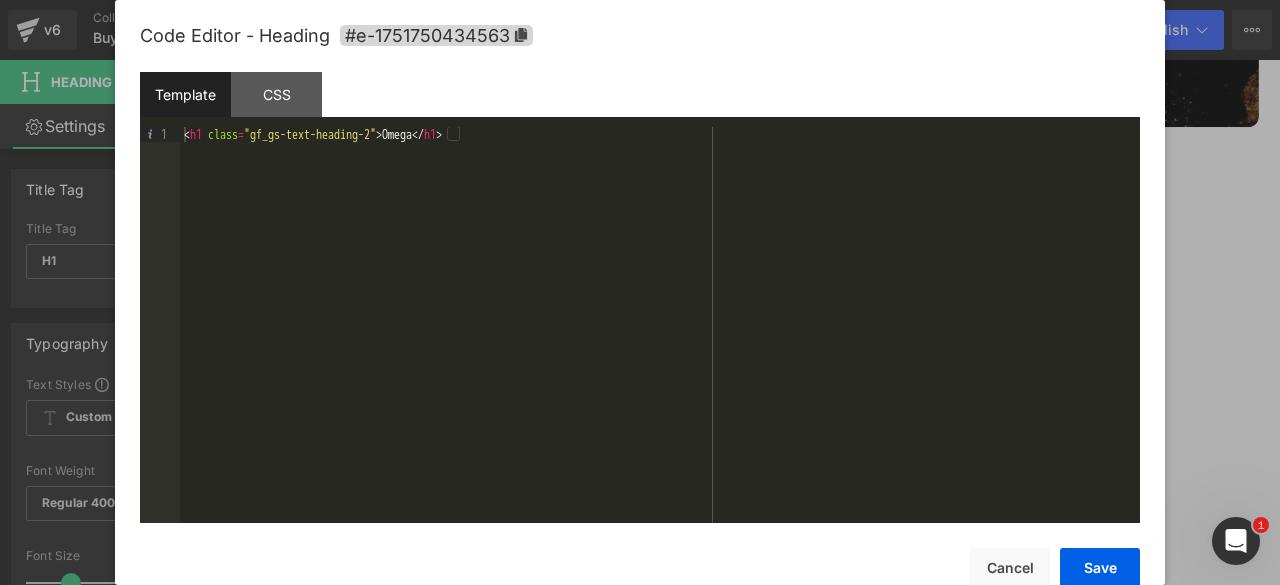 click on "< h1   class = "gf_gs-text-heading-2" > Omega </ h1 >" at bounding box center (660, 339) 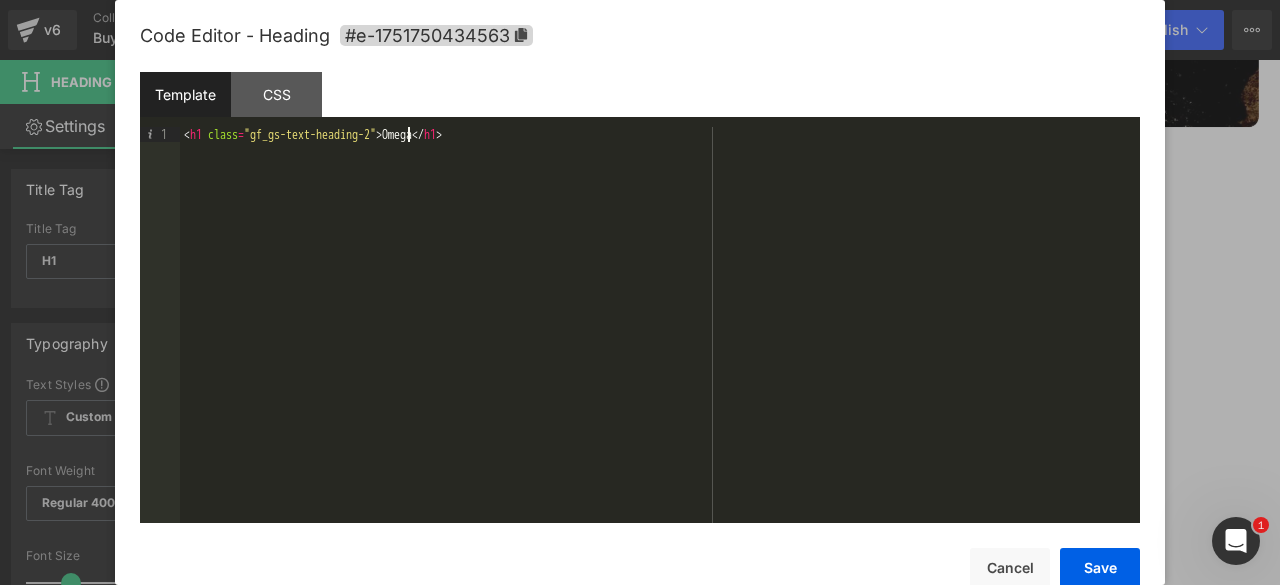 click on "< h1   class = "gf_gs-text-heading-2" > Omega </ h1 >" at bounding box center (660, 339) 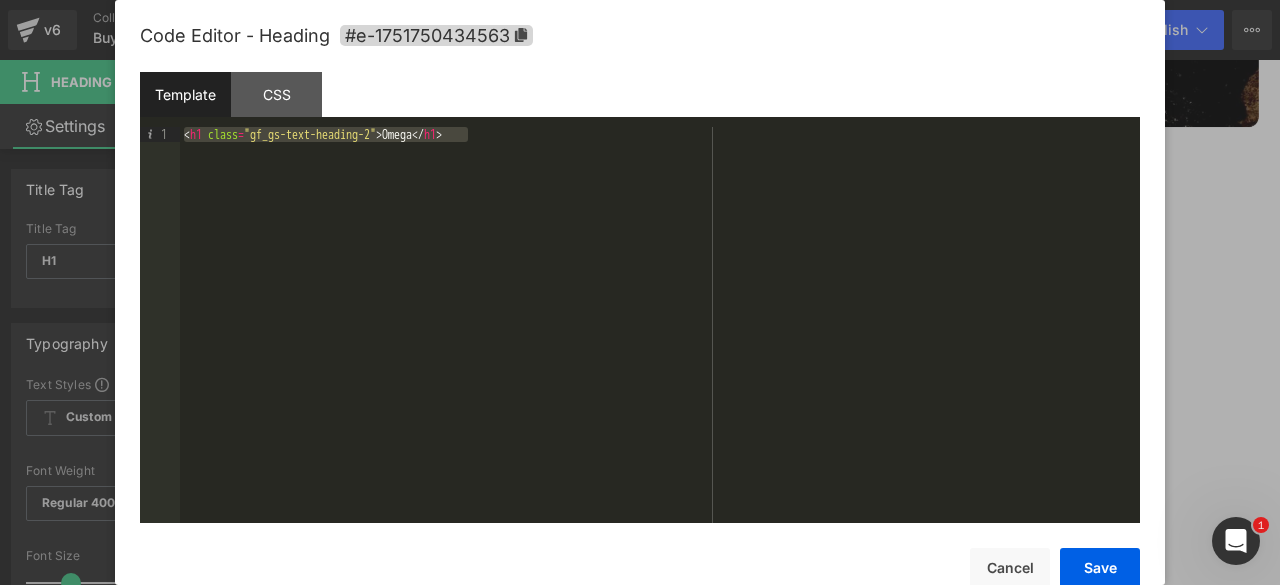 click on "< h1   class = "gf_gs-text-heading-2" > Omega </ h1 >" at bounding box center [660, 325] 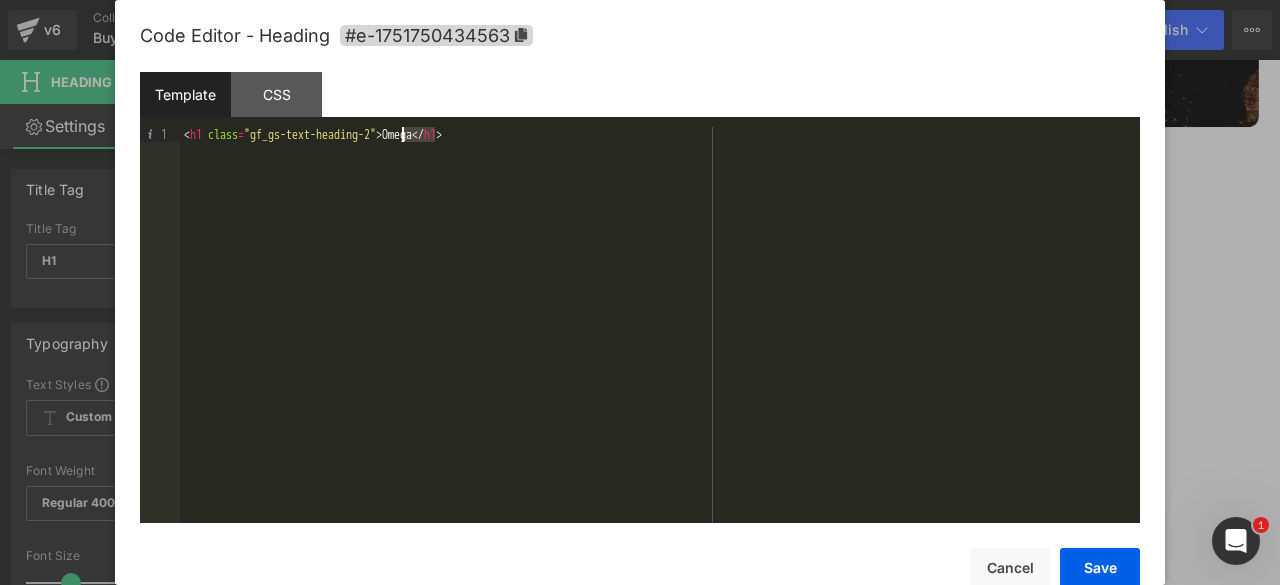 click on "< h1   class = "gf_gs-text-heading-2" > Omega </ h1 >" at bounding box center [660, 339] 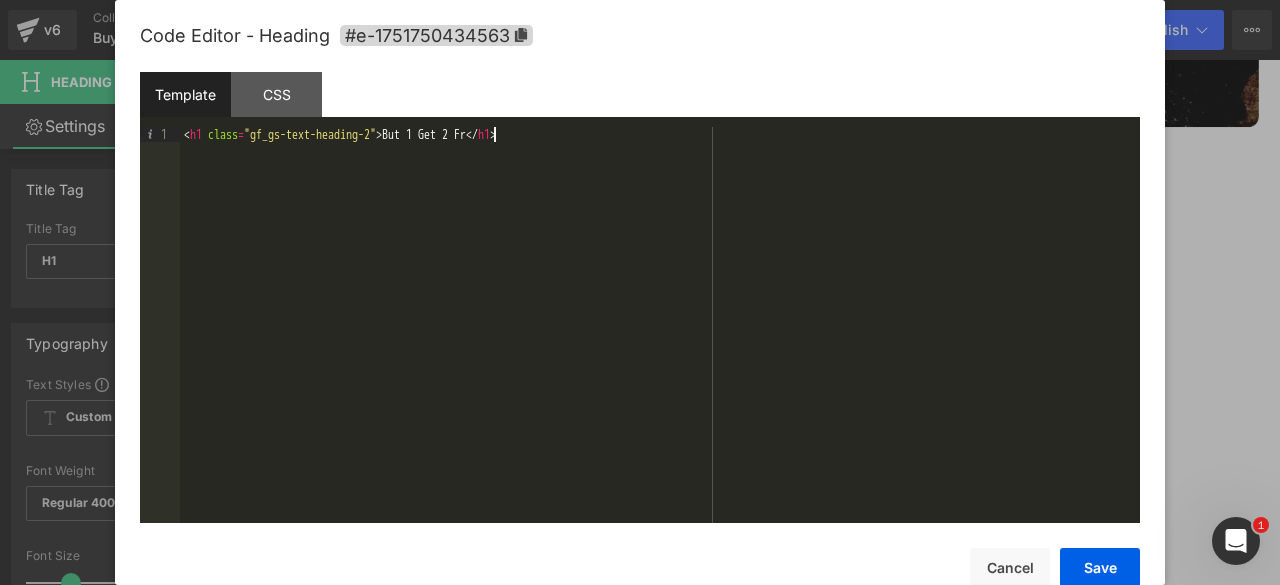 type 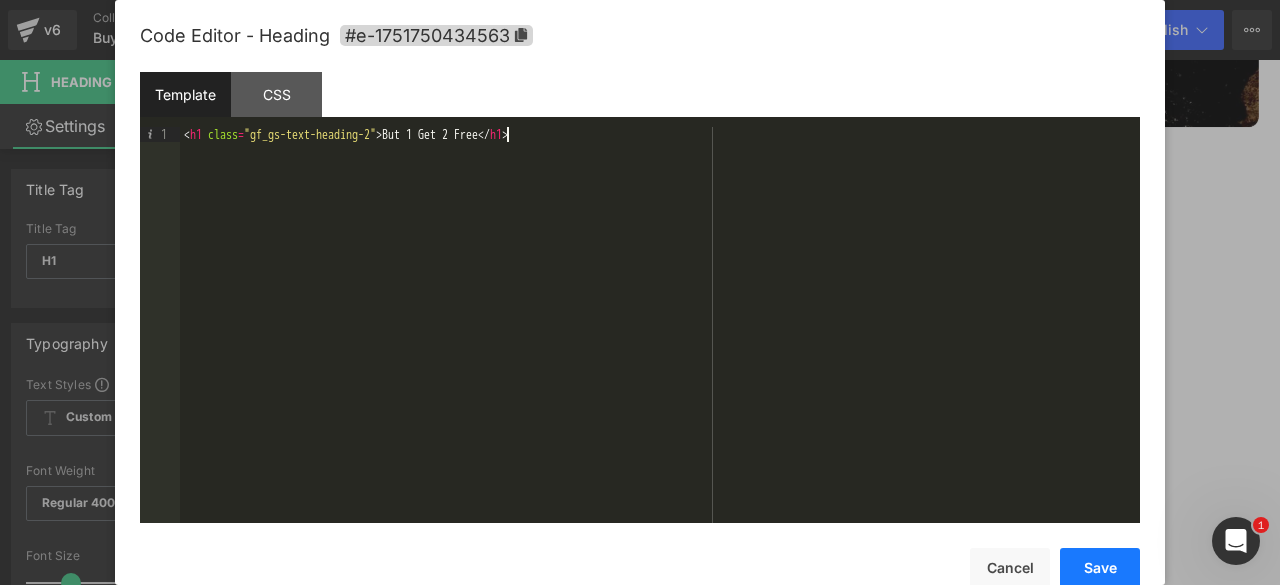 click on "Save" at bounding box center (1100, 568) 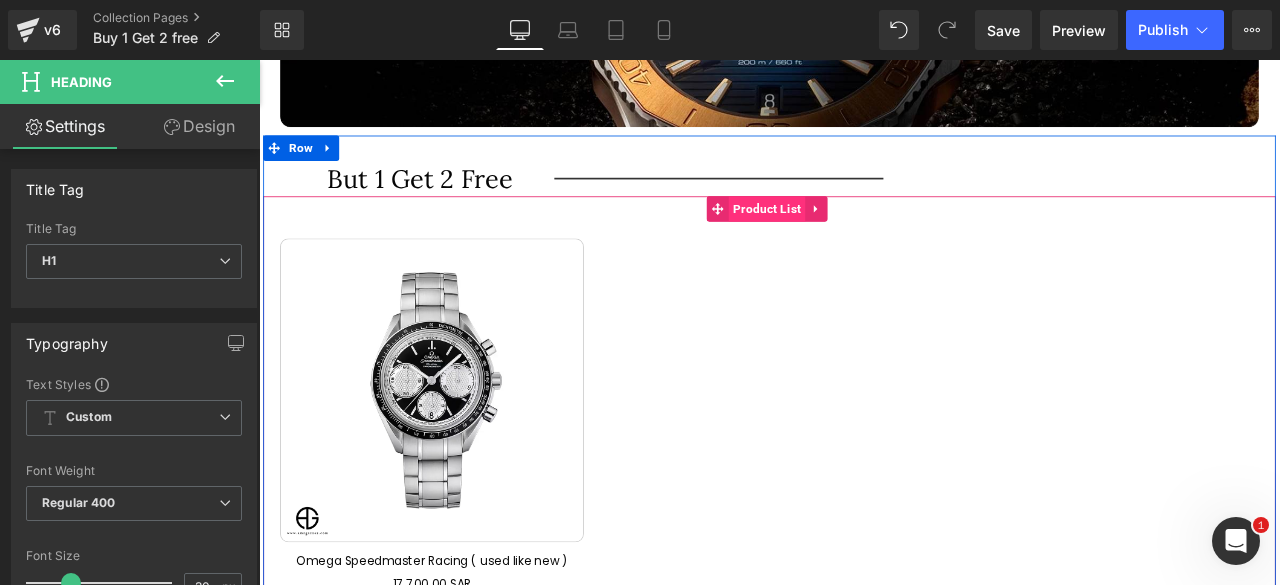 click on "Product List" at bounding box center (861, 236) 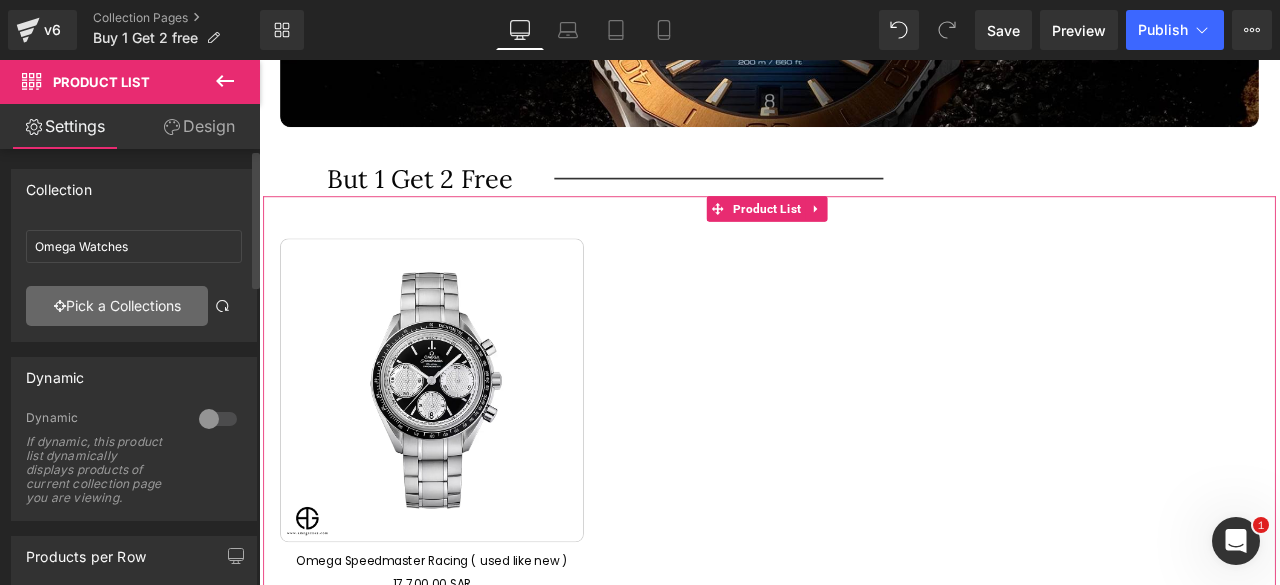 click on "Pick a Collections" at bounding box center [117, 306] 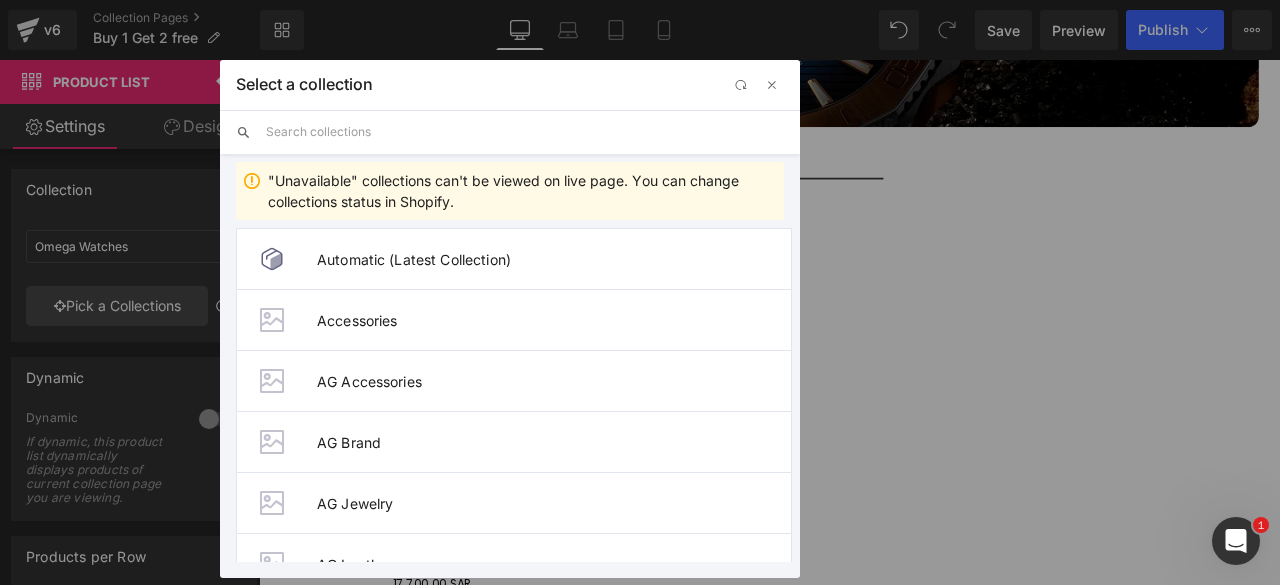 click at bounding box center (525, 132) 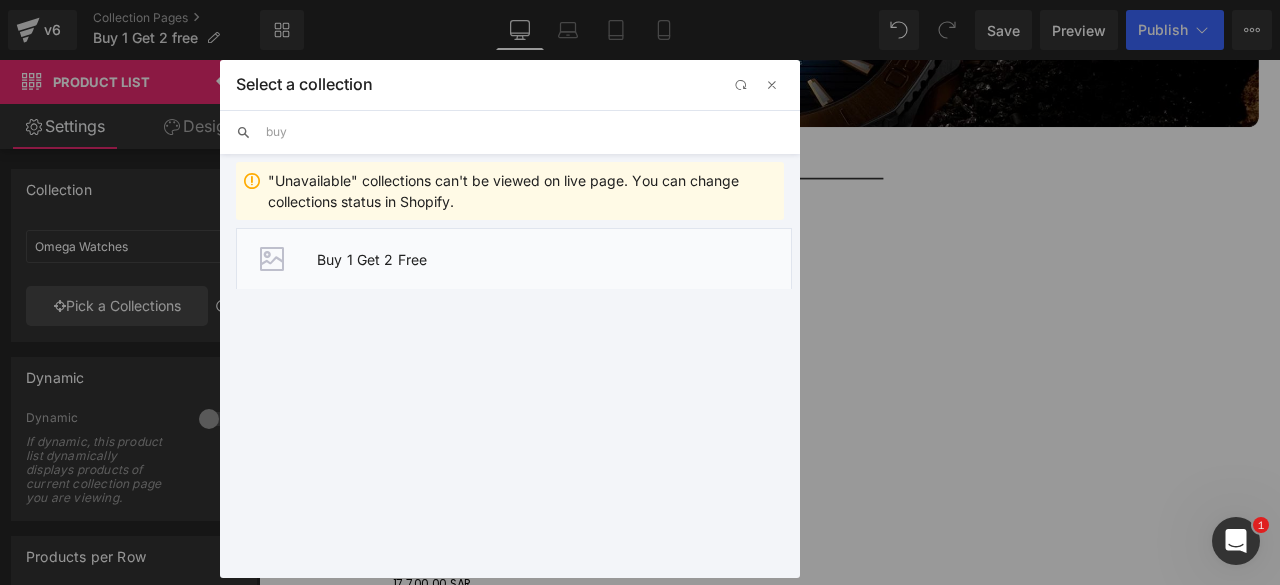 type on "buy" 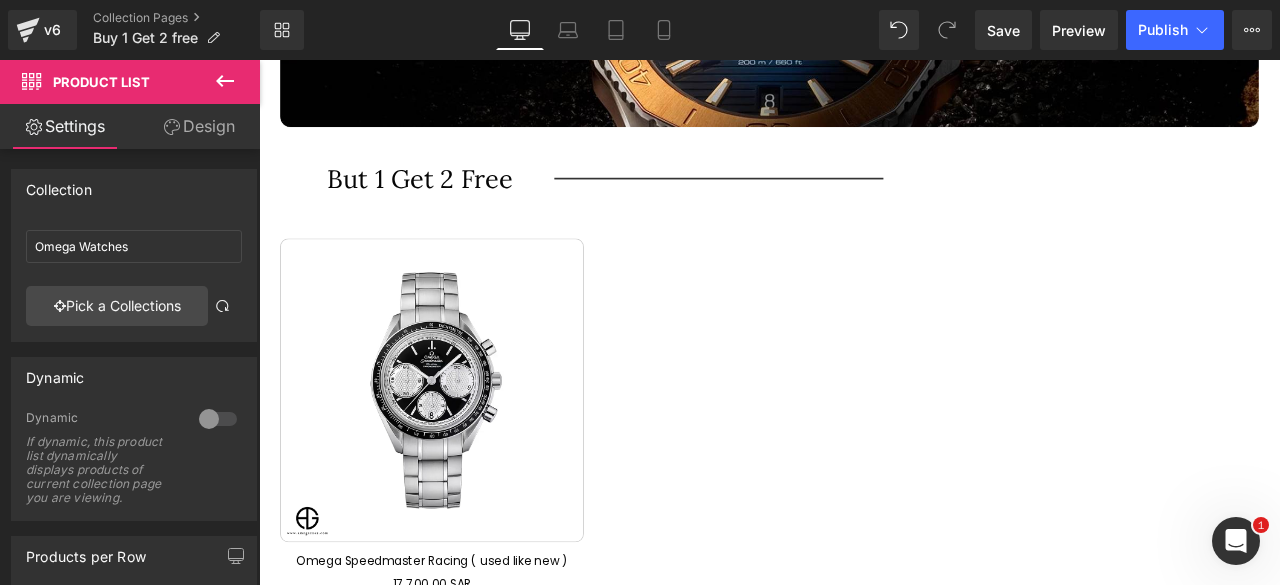type on "Buy 1 Get 2 Free" 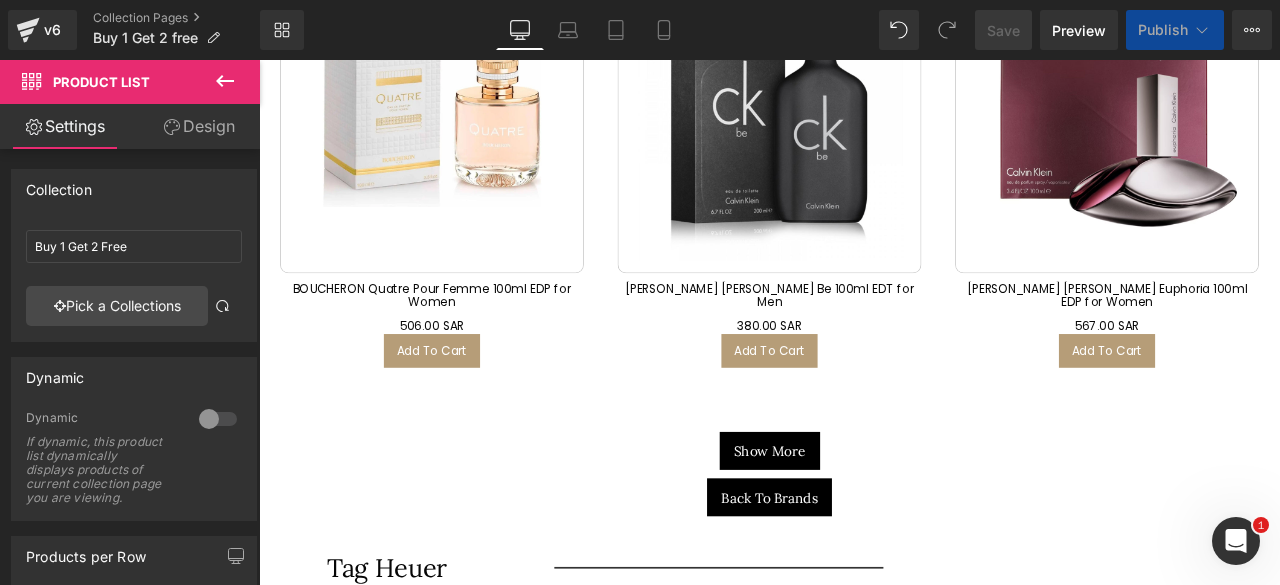 scroll, scrollTop: 1958, scrollLeft: 0, axis: vertical 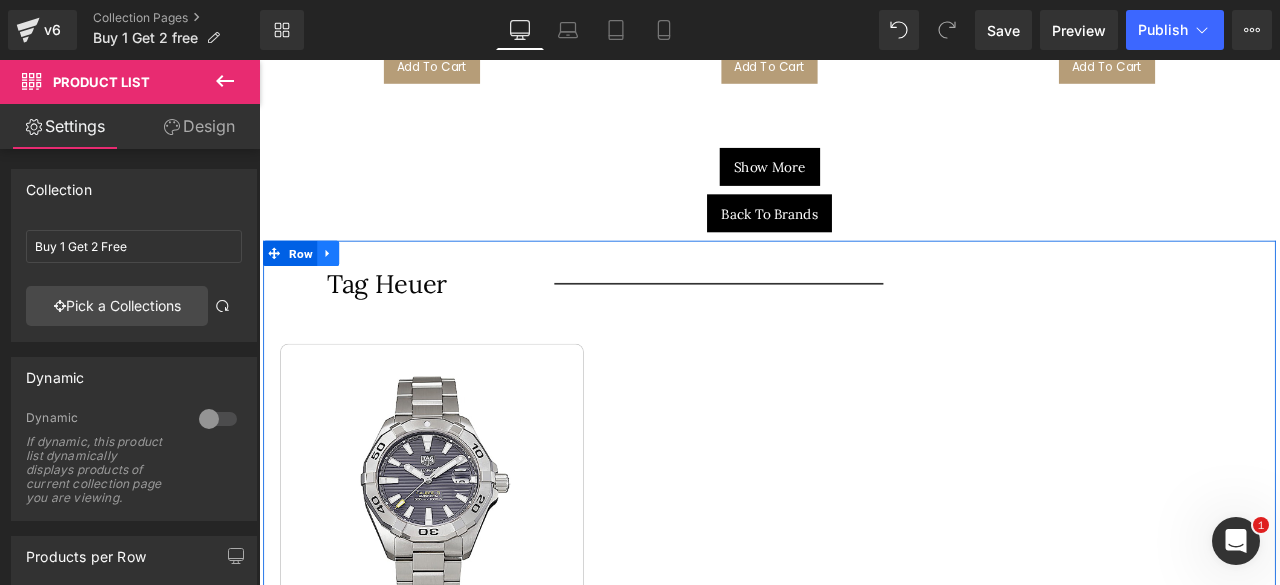 click 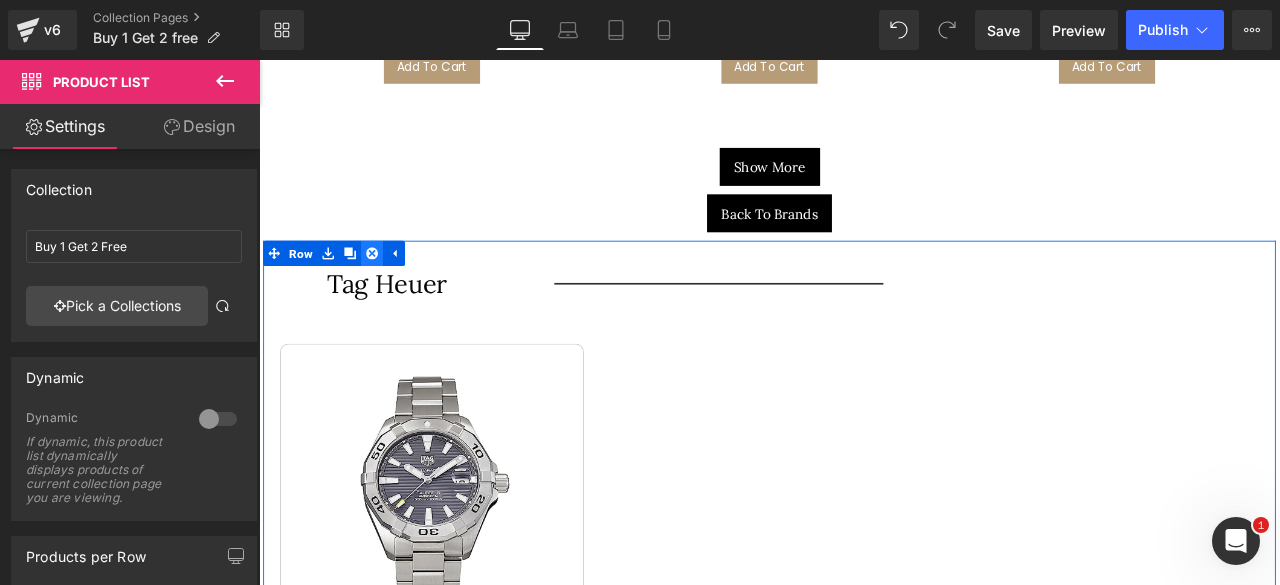 click 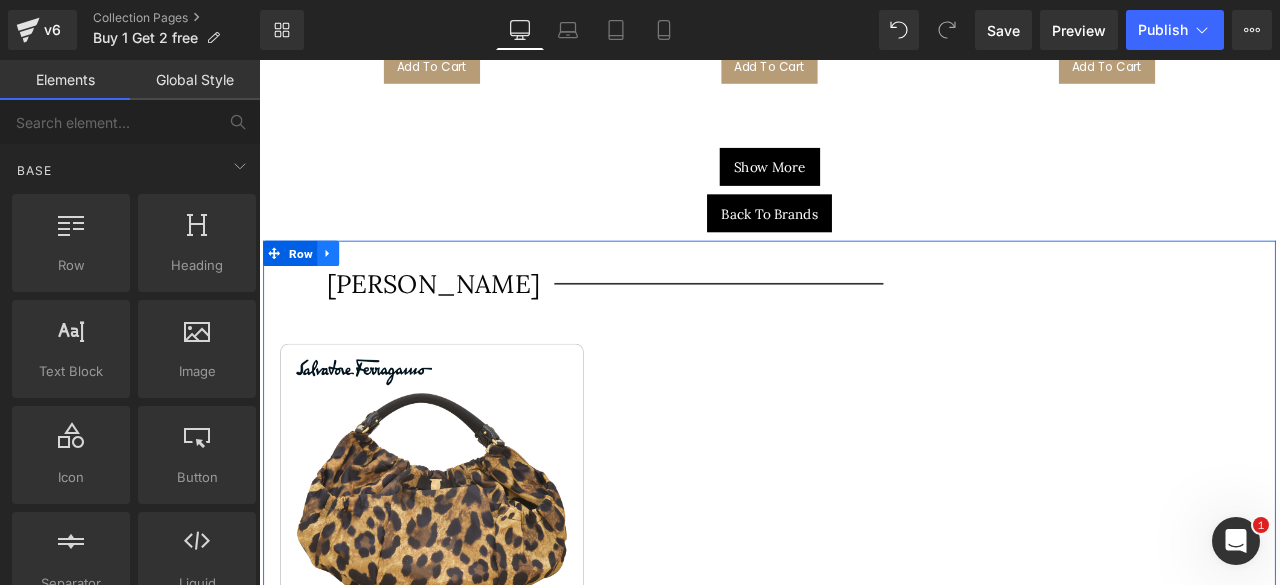 click 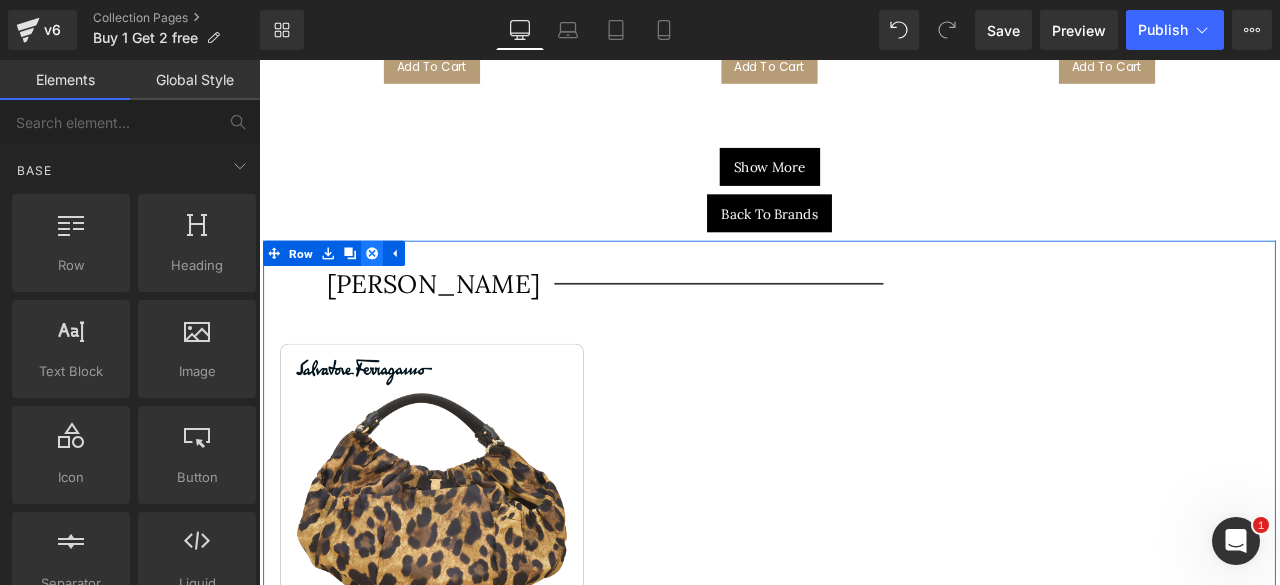 click 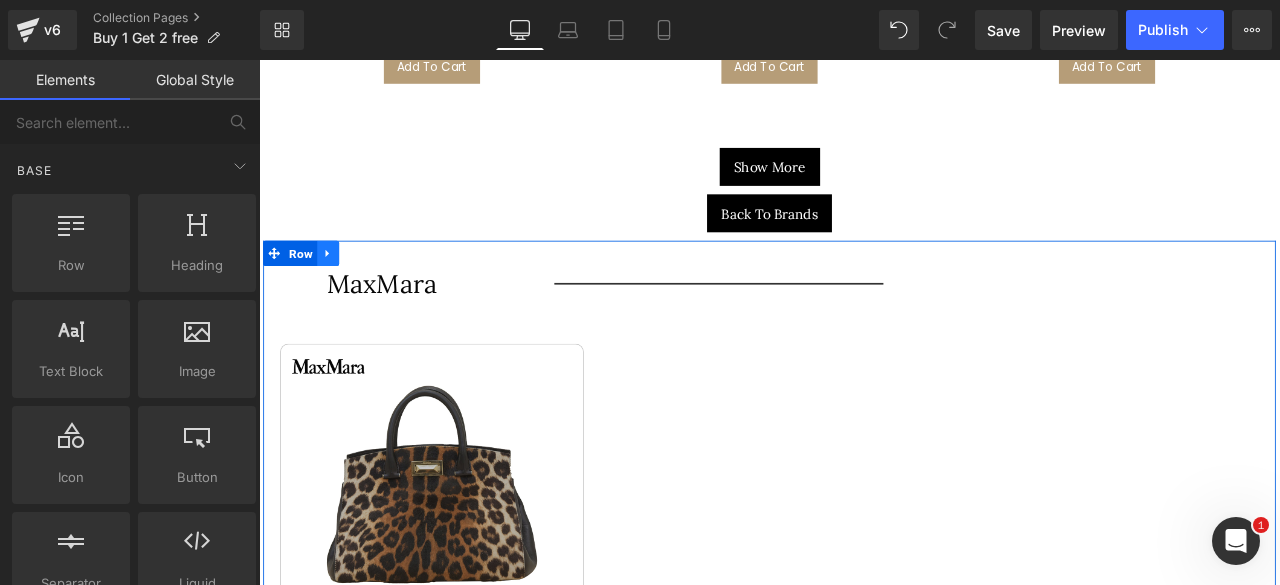 click at bounding box center (341, 289) 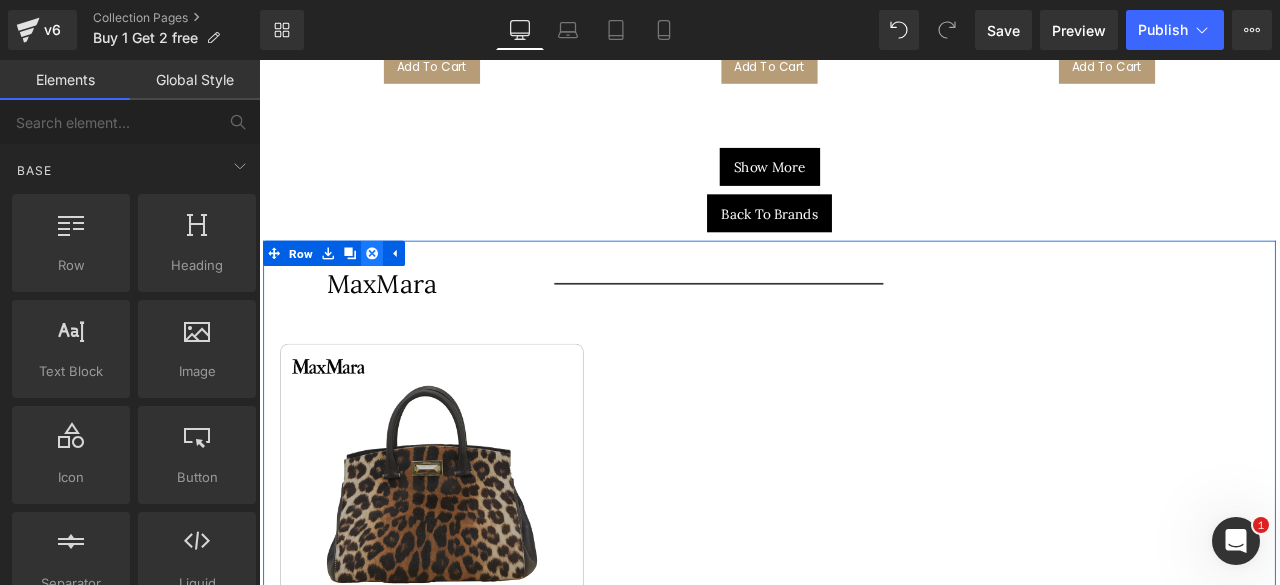 click 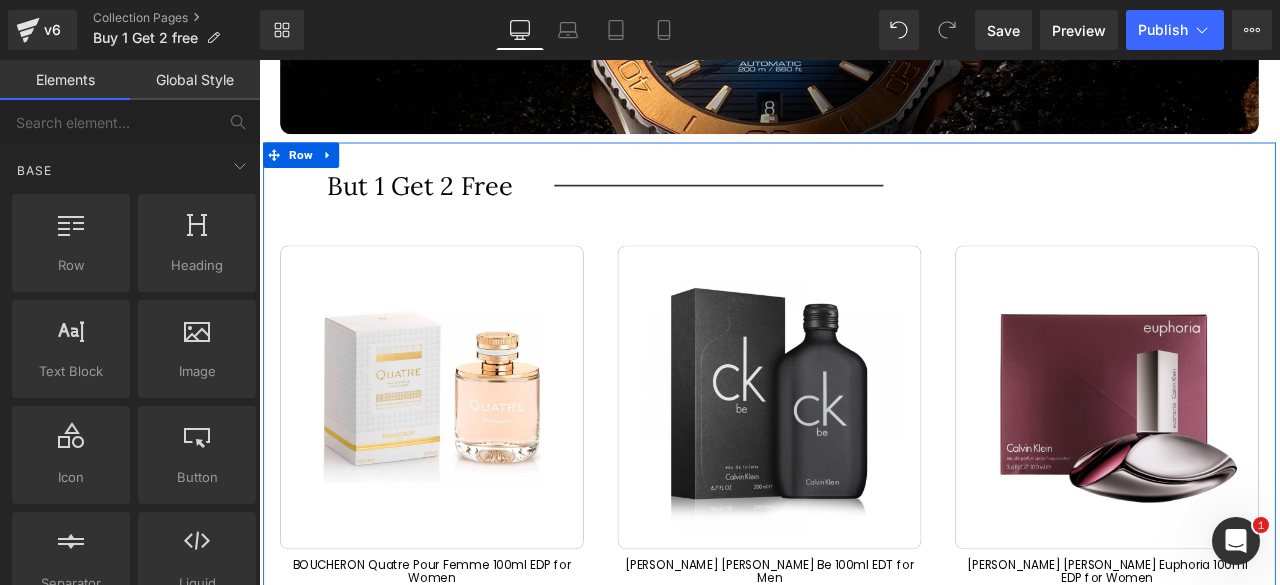 scroll, scrollTop: 1263, scrollLeft: 0, axis: vertical 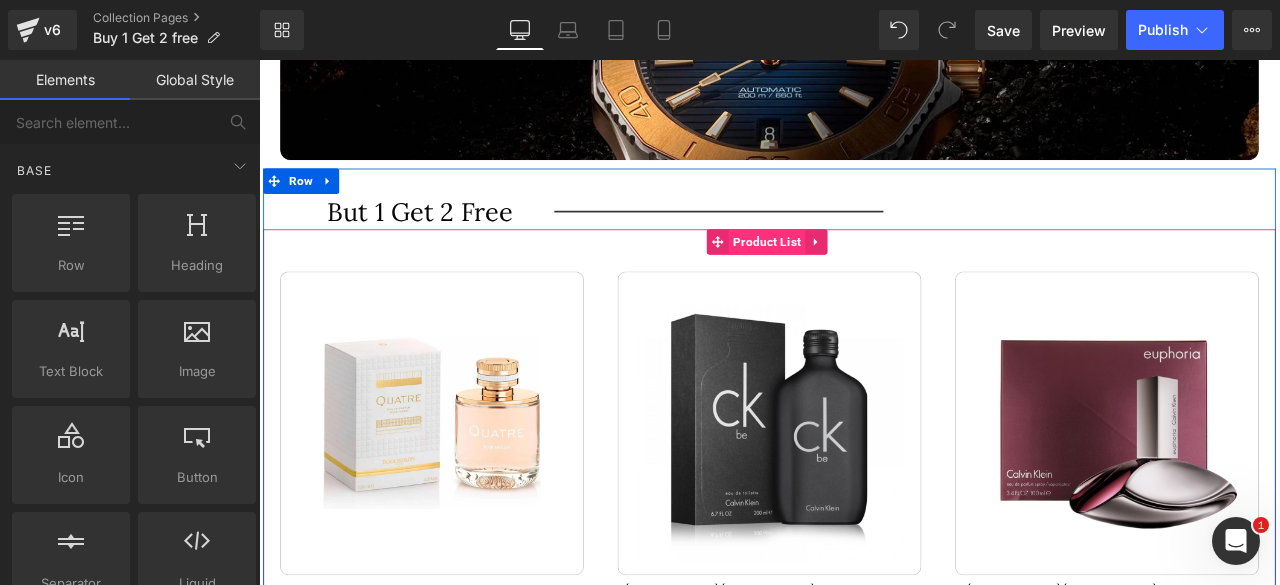 click on "Product List" at bounding box center [861, 276] 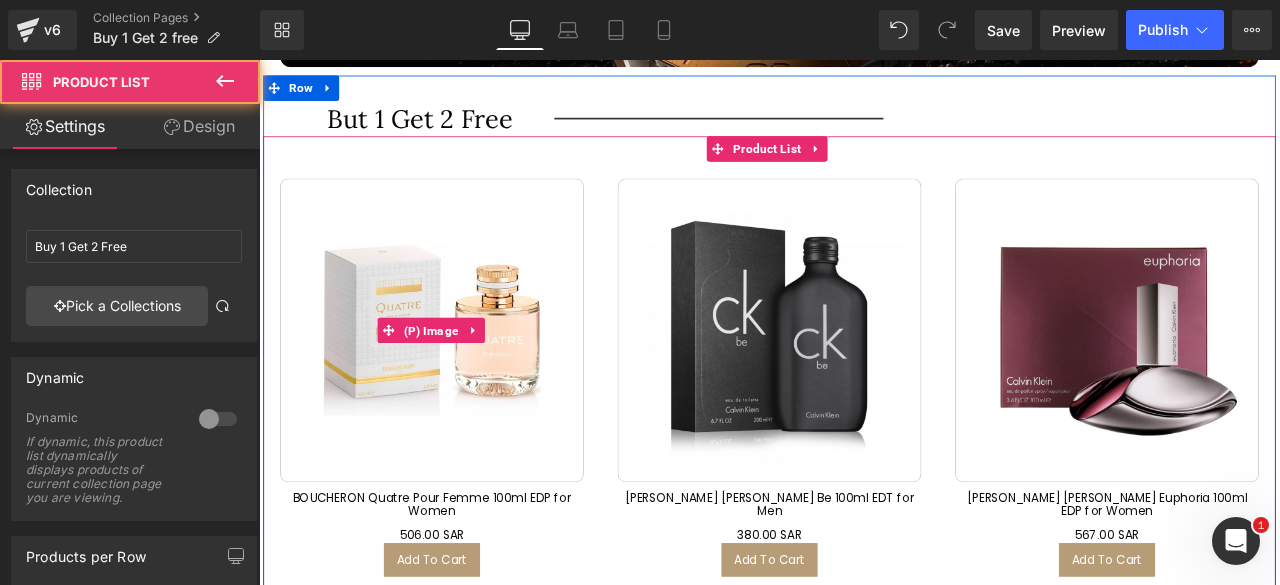 scroll, scrollTop: 1375, scrollLeft: 0, axis: vertical 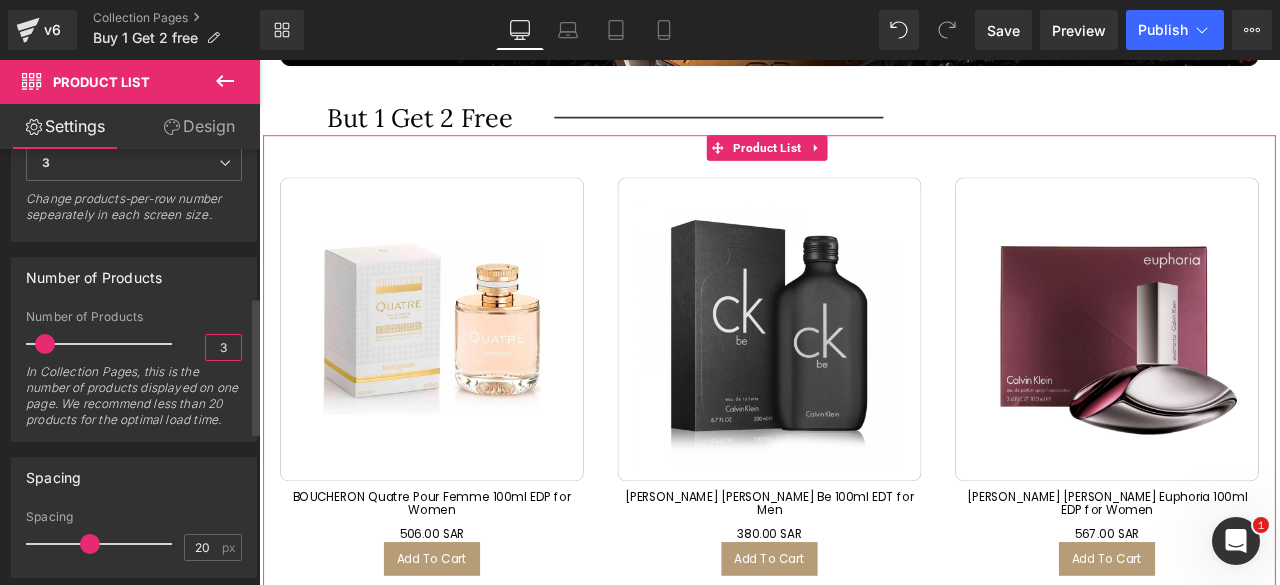 click on "3" at bounding box center (223, 347) 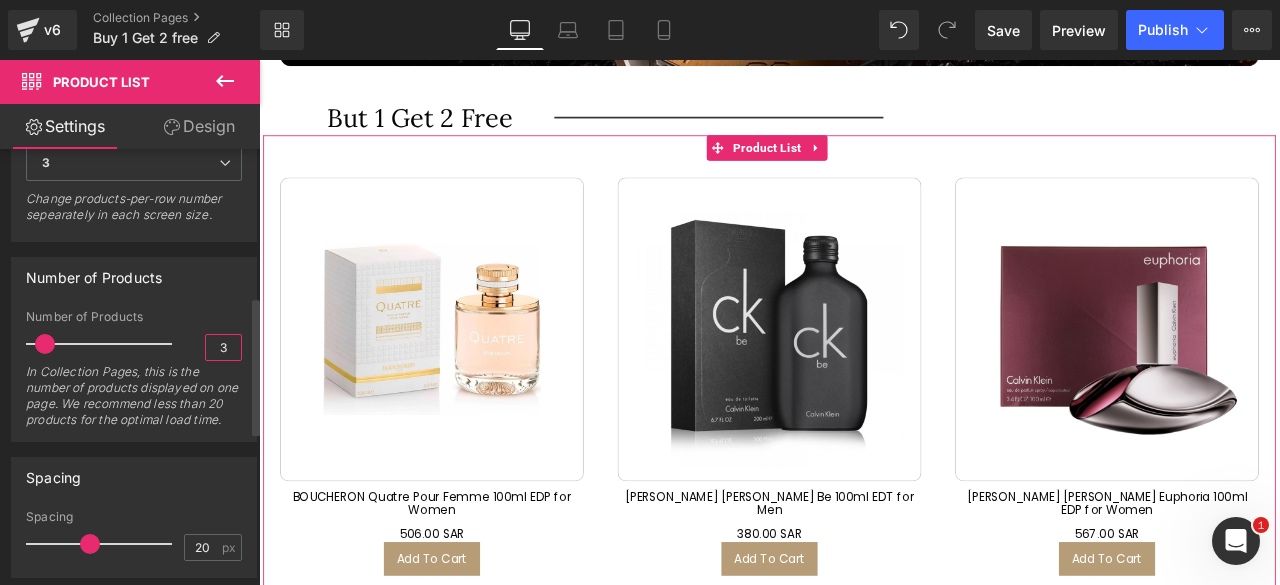 click on "3" at bounding box center (223, 347) 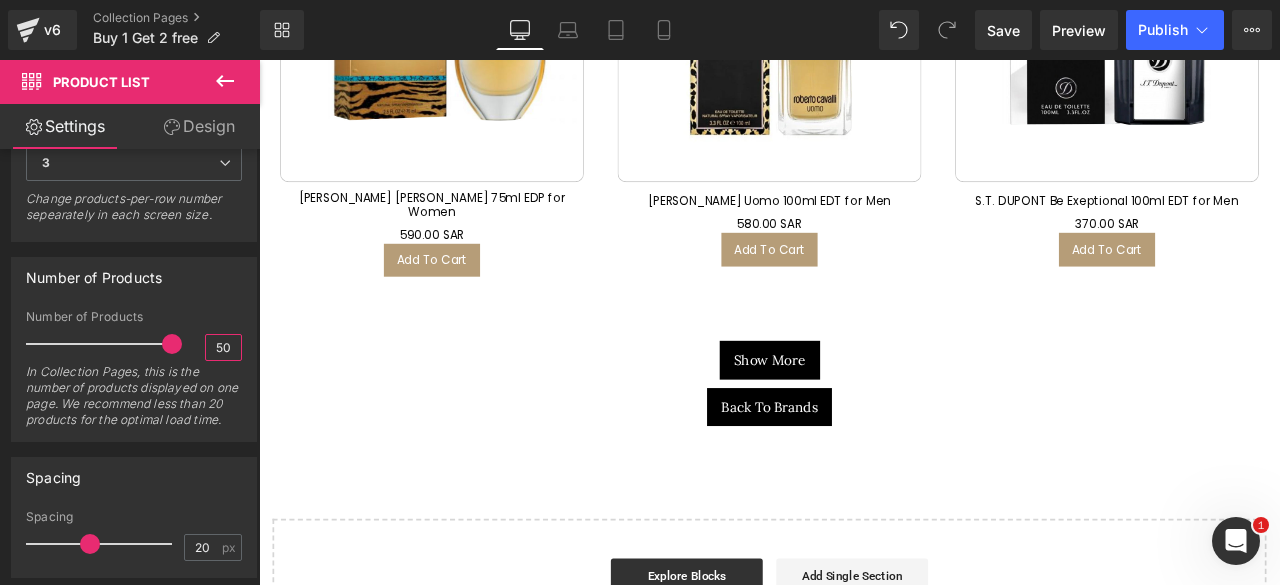 scroll, scrollTop: 6958, scrollLeft: 0, axis: vertical 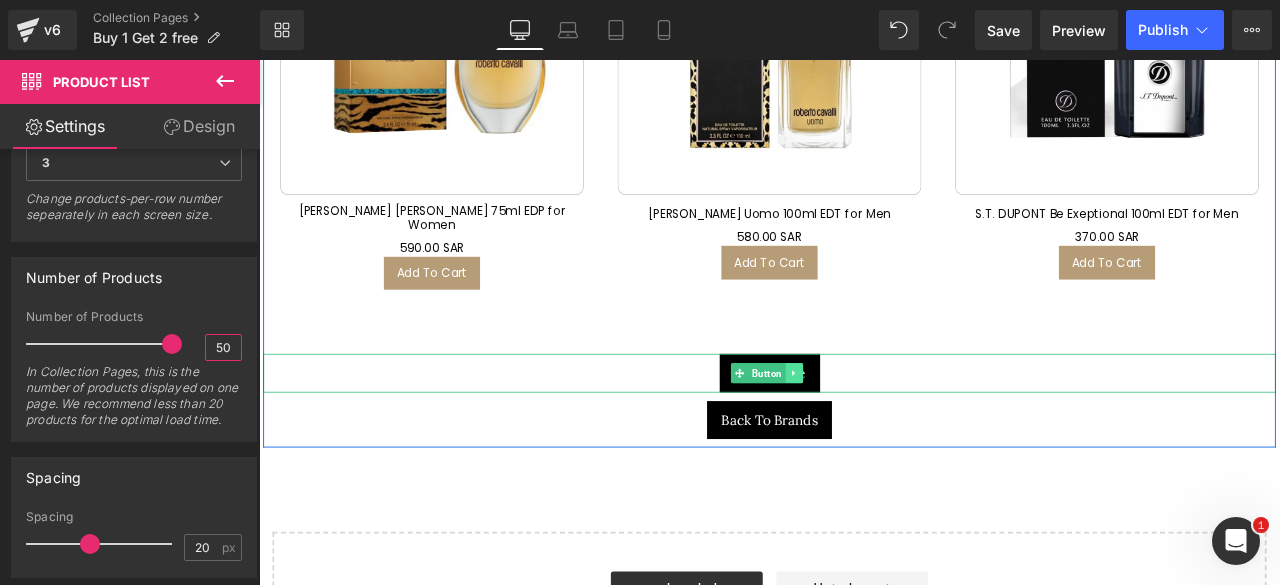 type on "50" 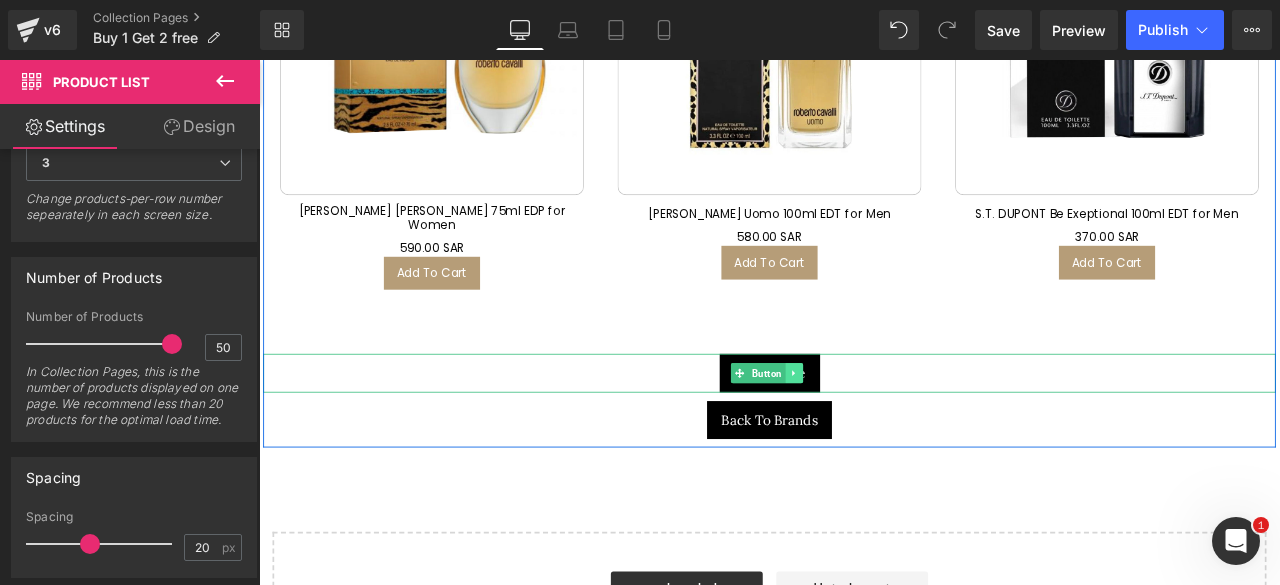 click 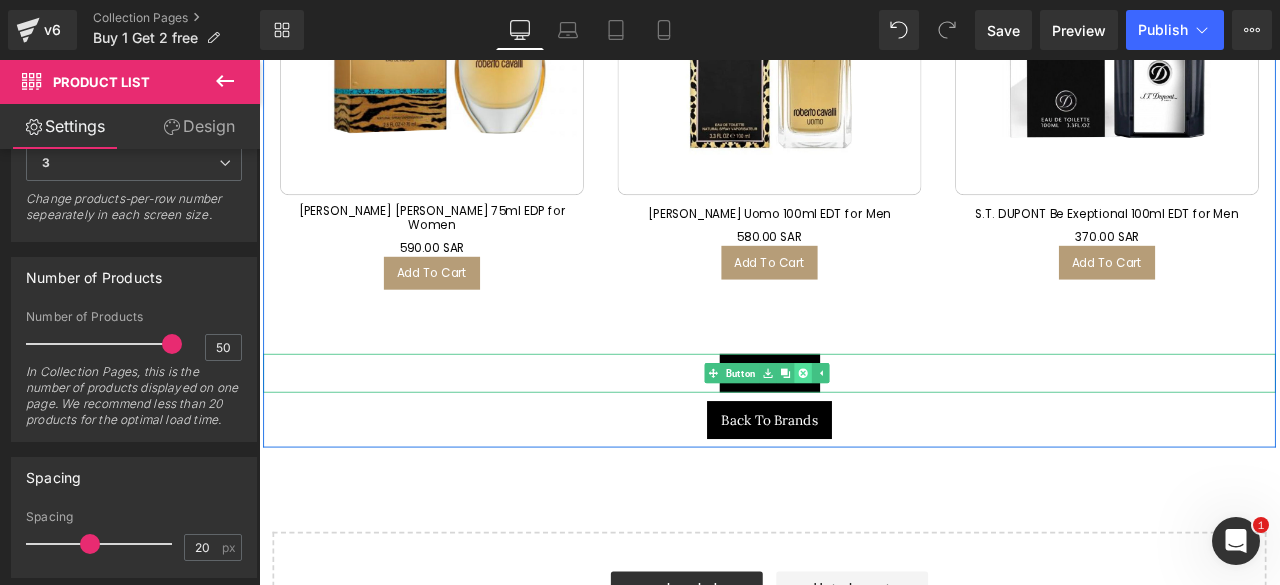 click 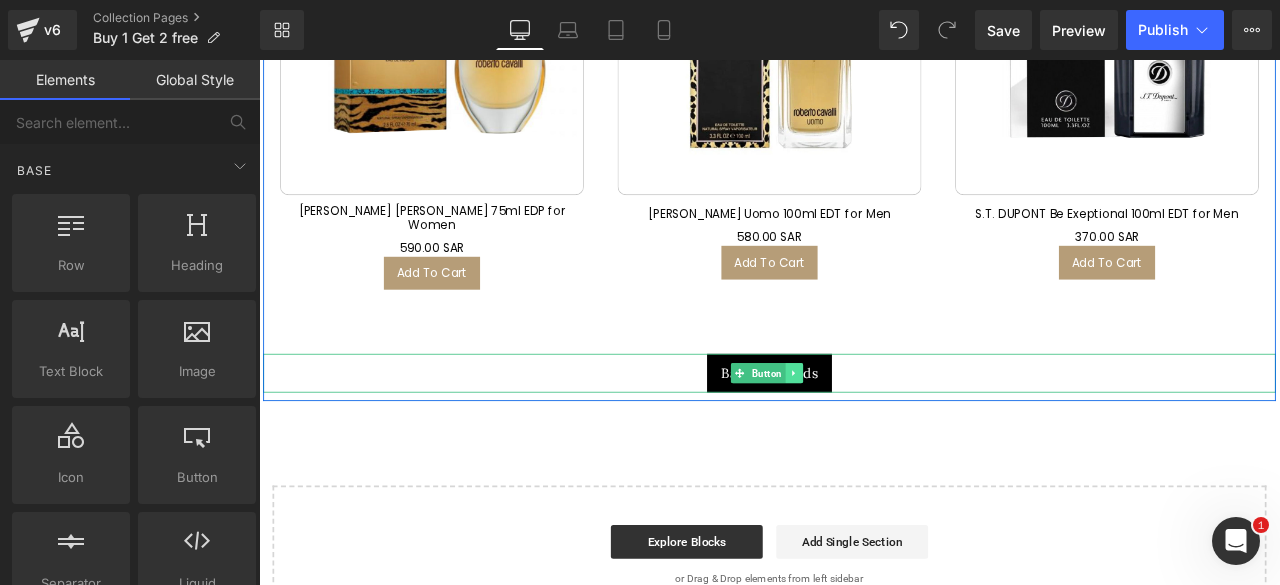 click 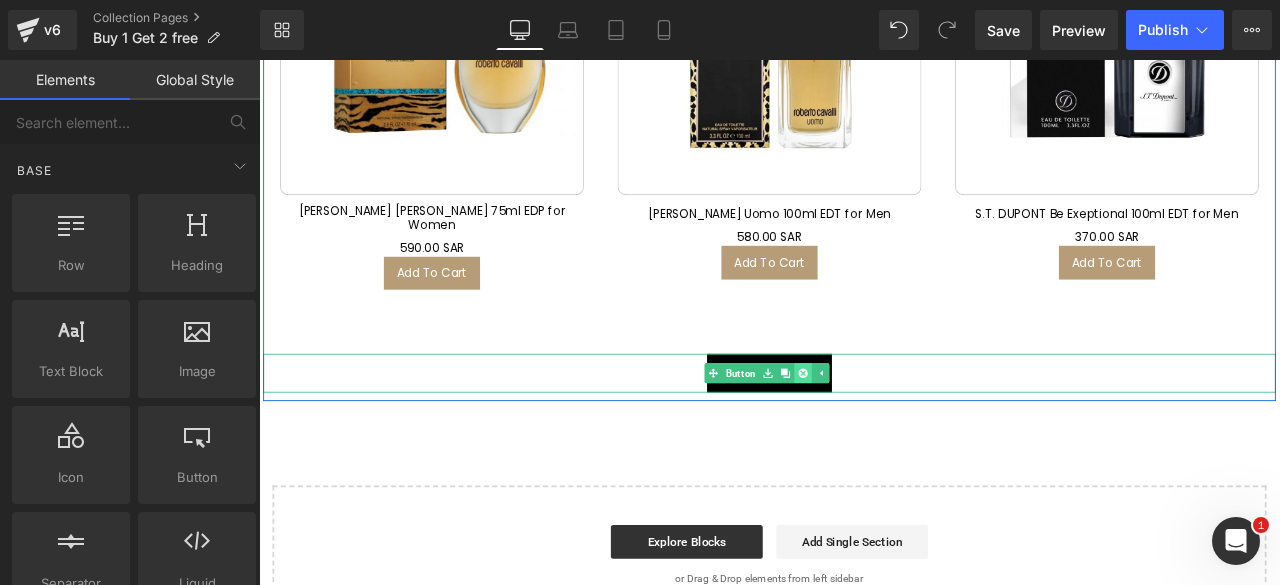 click 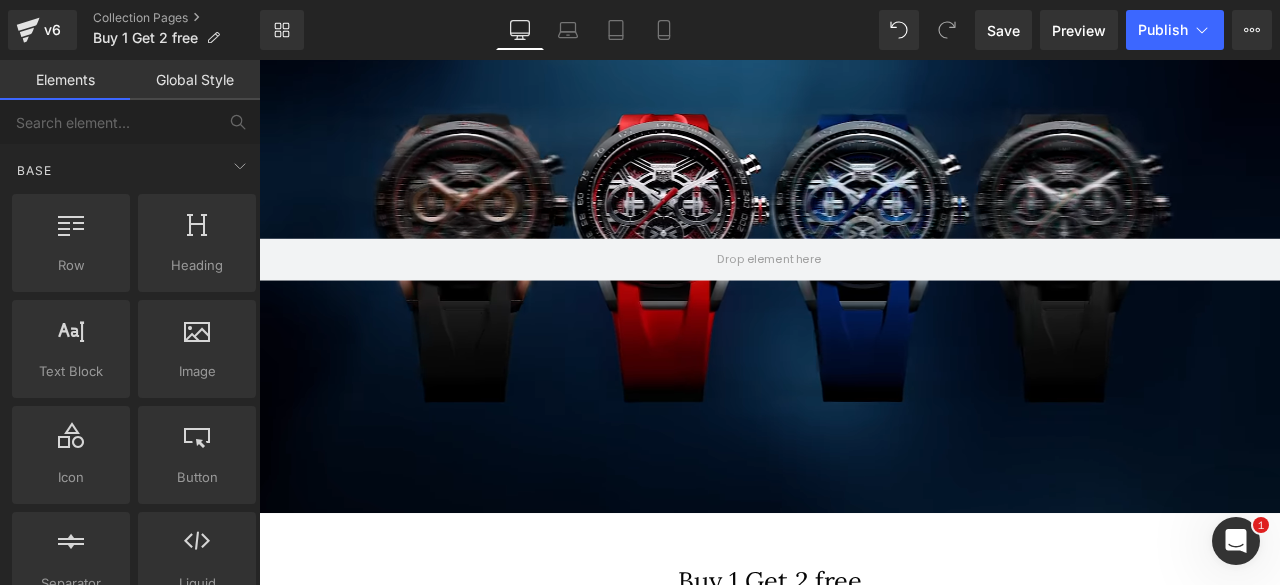 scroll, scrollTop: 0, scrollLeft: 0, axis: both 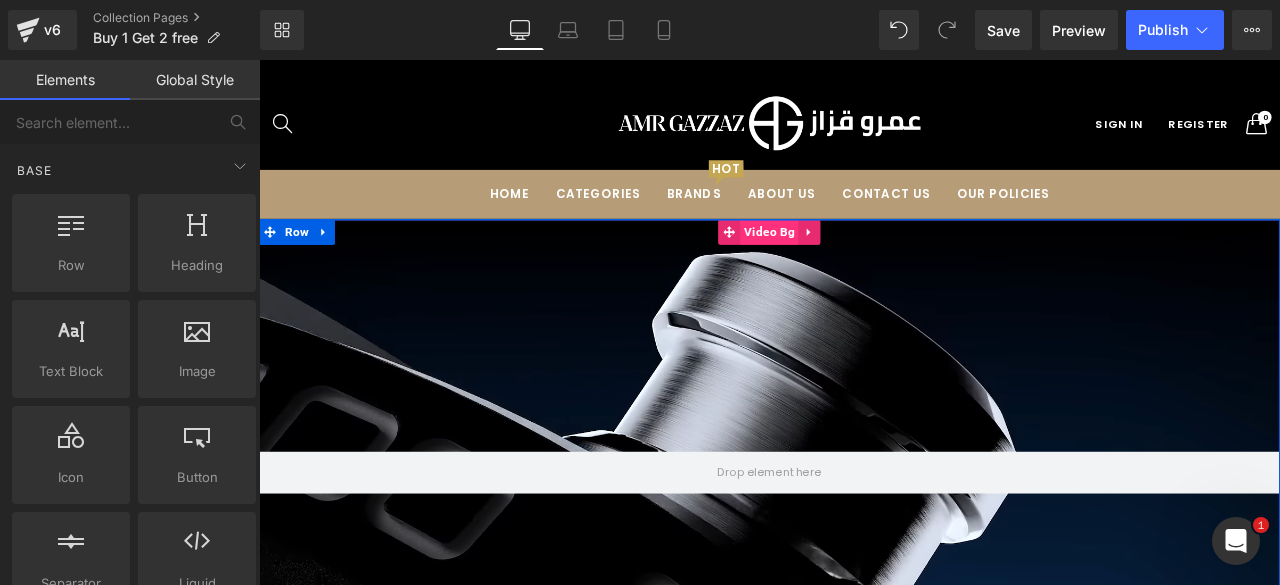 click on "Video Bg" at bounding box center (863, 264) 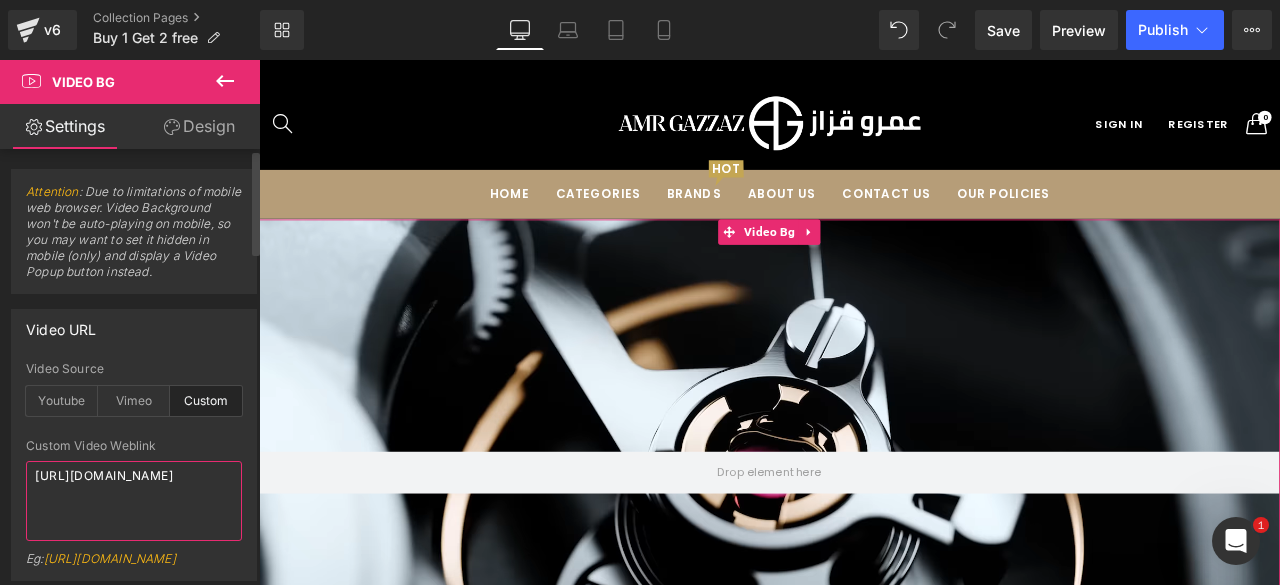 click on "[URL][DOMAIN_NAME]" at bounding box center [134, 501] 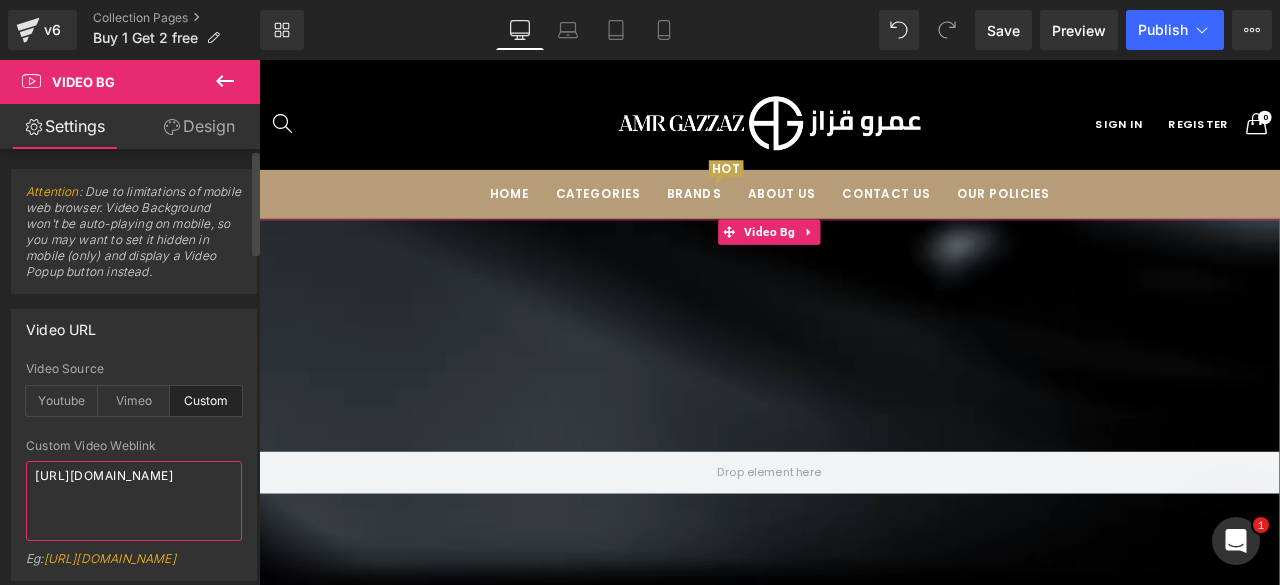 click on "[URL][DOMAIN_NAME]" at bounding box center [134, 501] 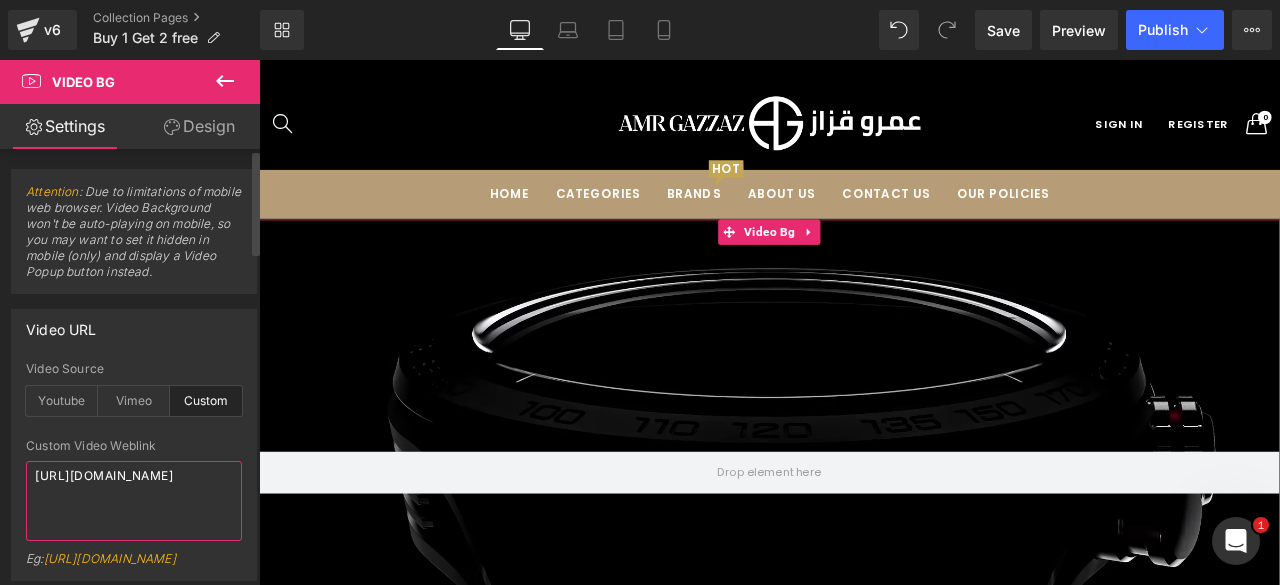 click on "[URL][DOMAIN_NAME]" at bounding box center (134, 501) 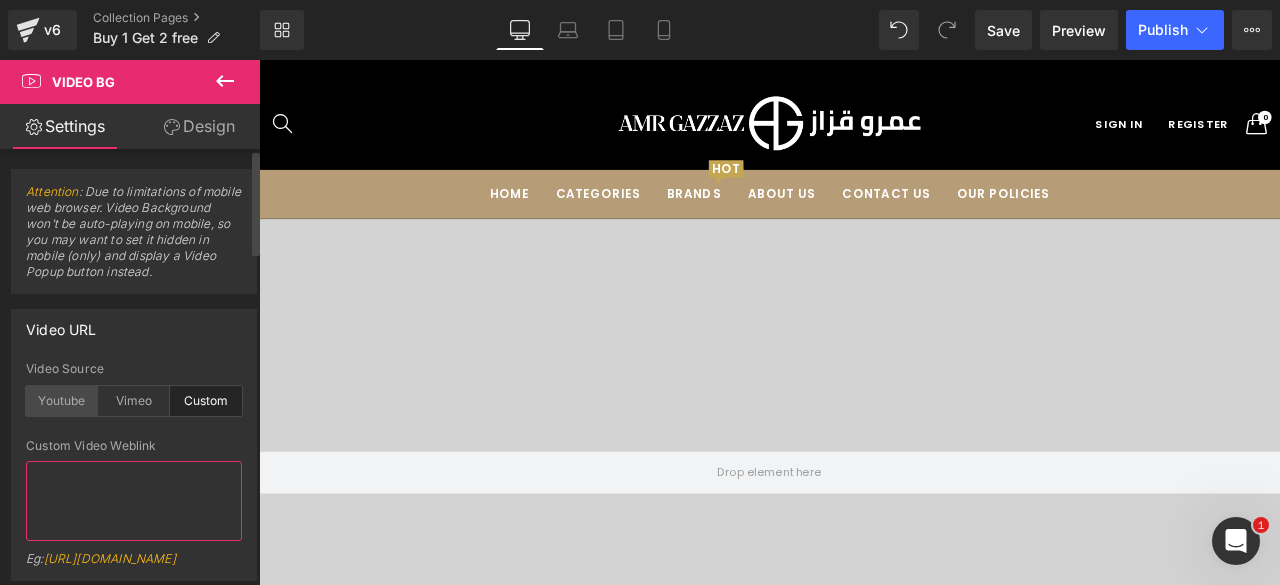 type 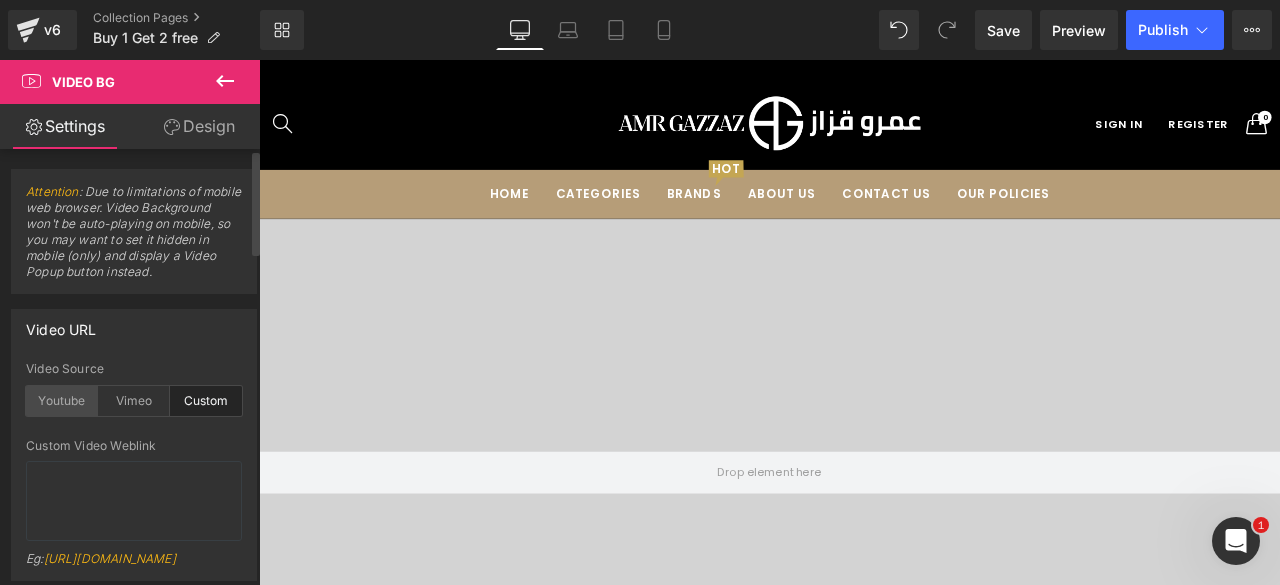 click on "Youtube" at bounding box center (62, 401) 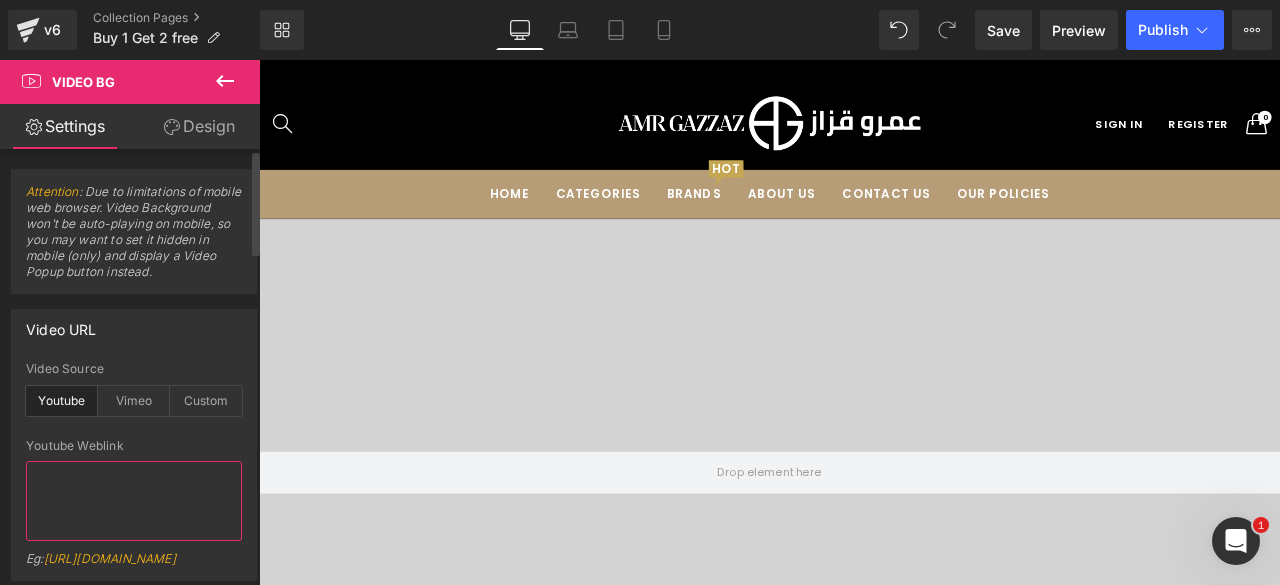 click at bounding box center [134, 501] 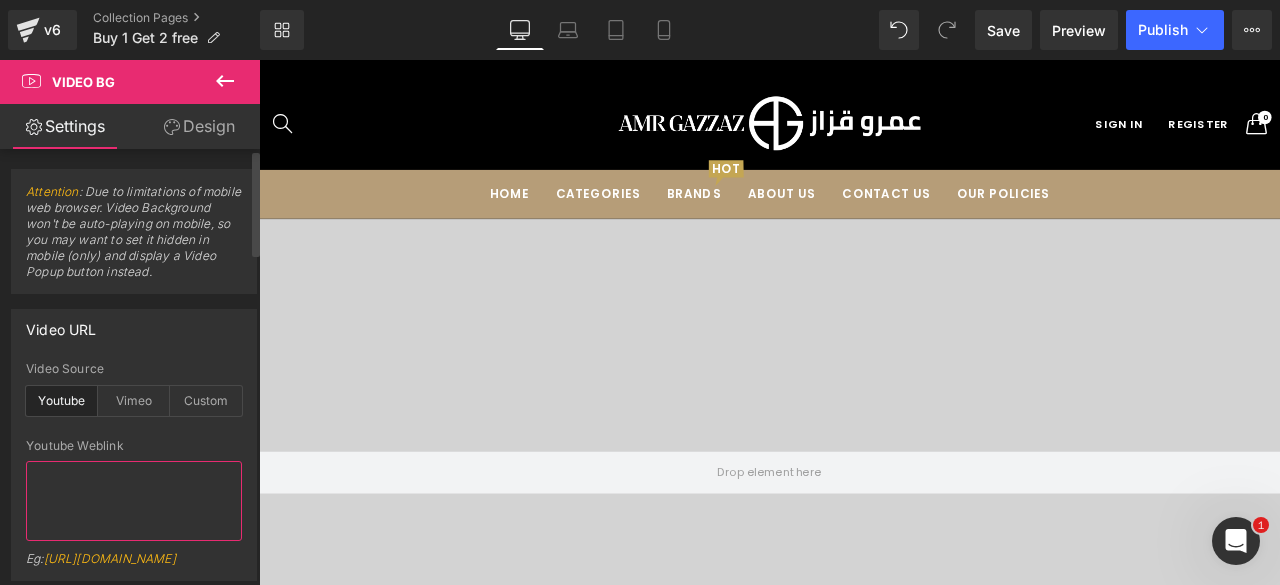 paste on "[URL][DOMAIN_NAME]" 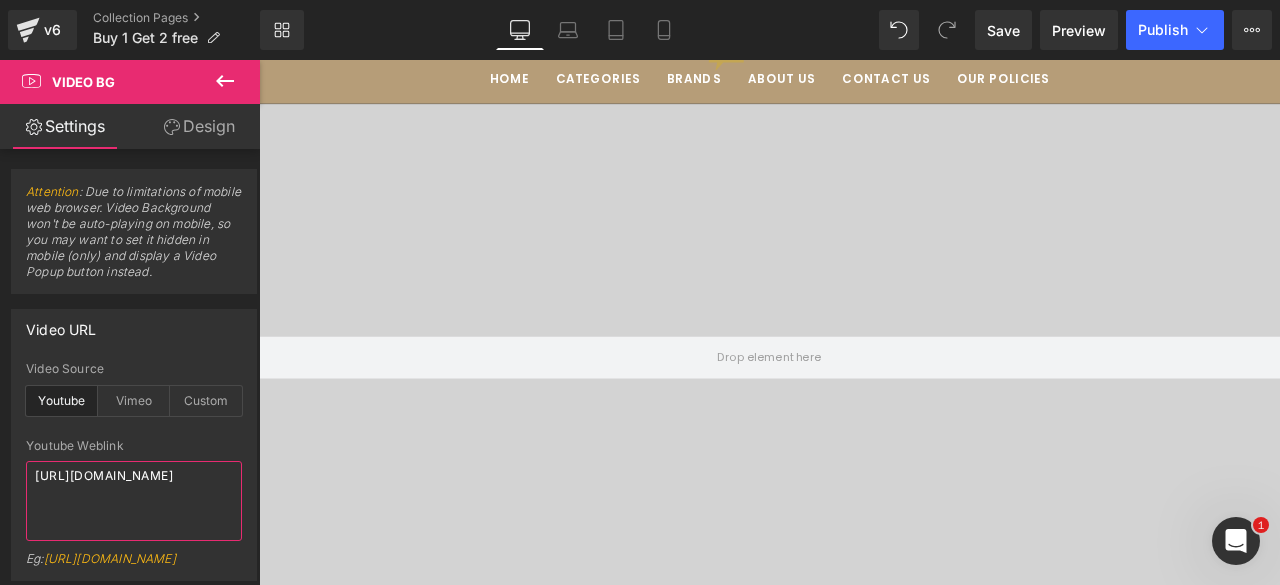 scroll, scrollTop: 112, scrollLeft: 0, axis: vertical 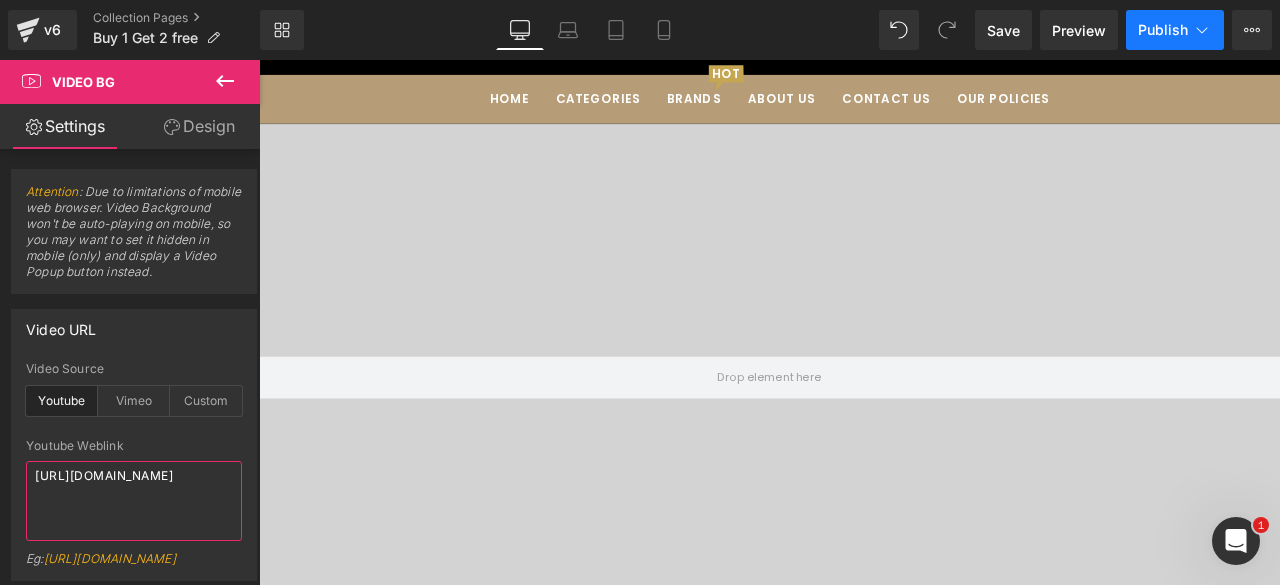 type on "[URL][DOMAIN_NAME]" 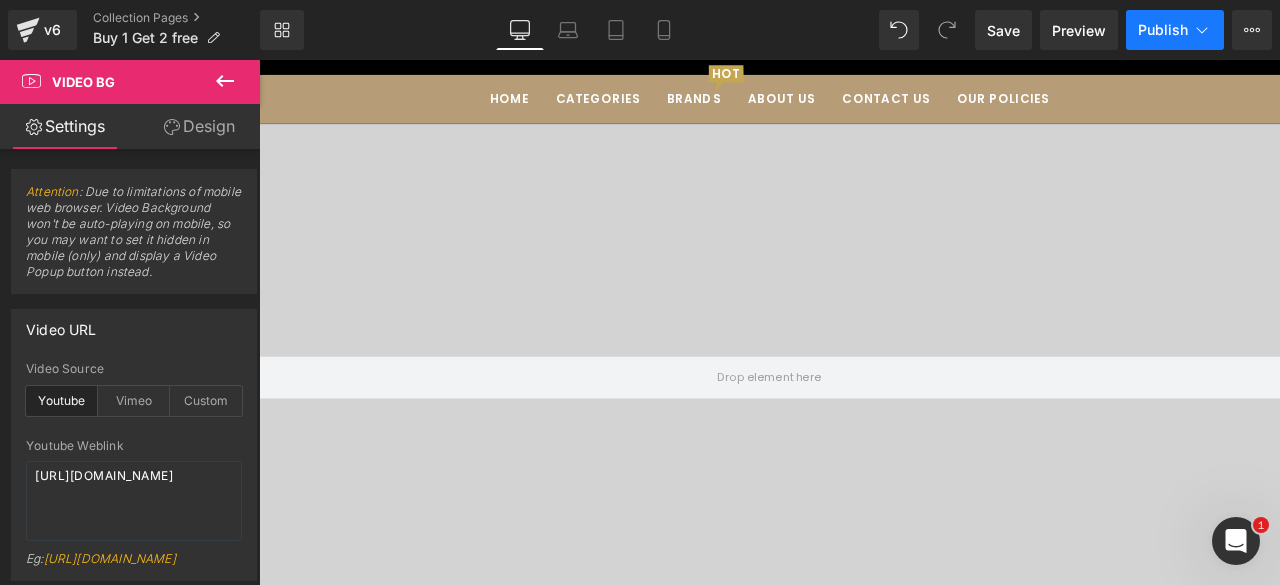 click on "Publish" at bounding box center (1163, 30) 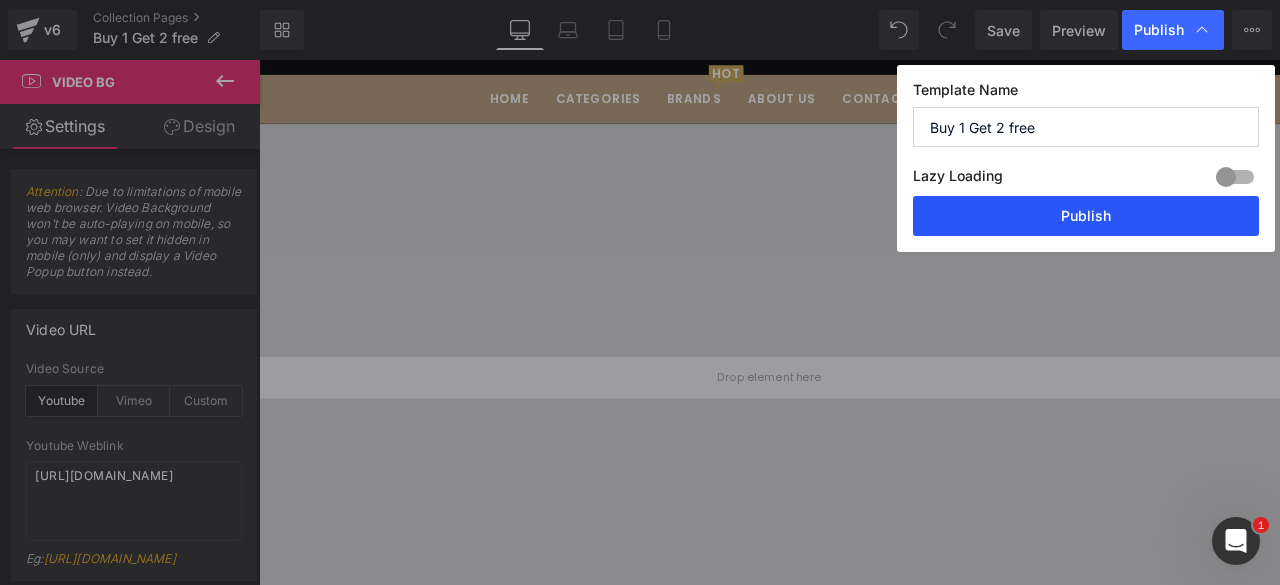 click on "Publish" at bounding box center (1086, 216) 